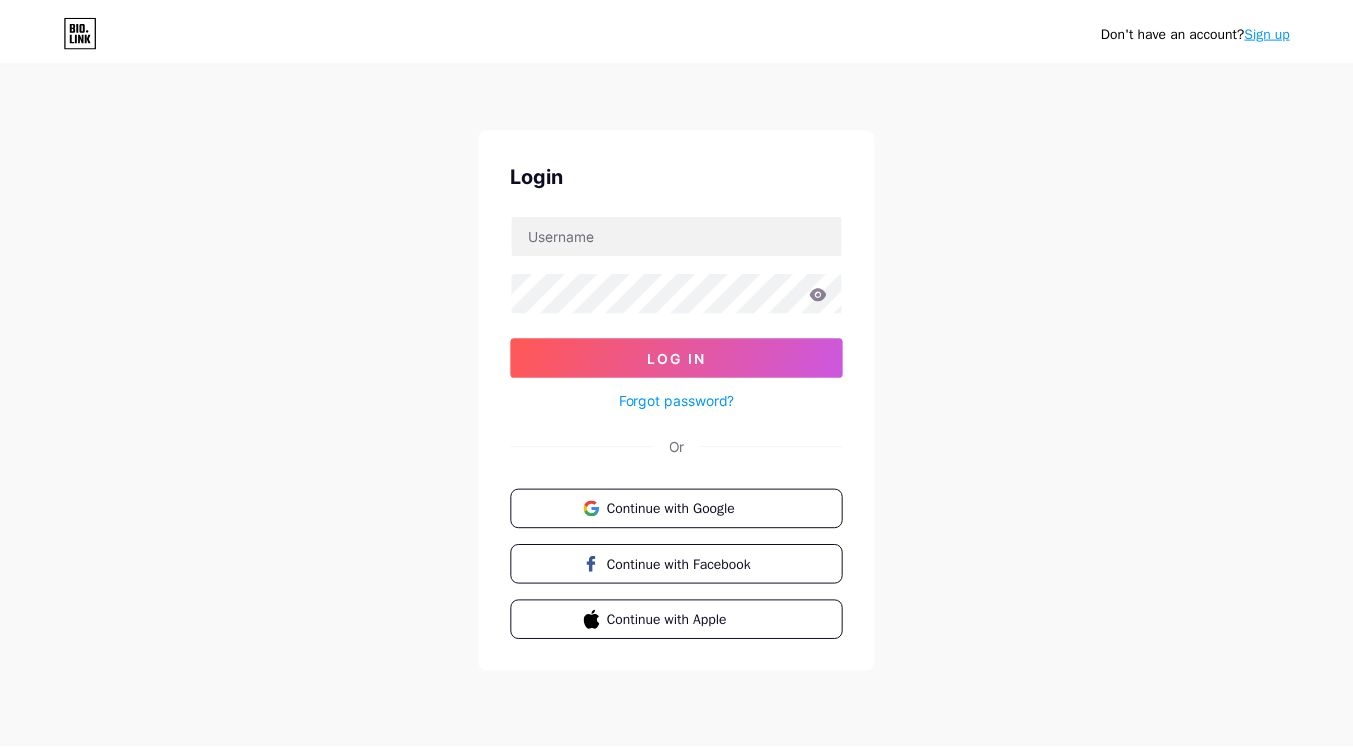 scroll, scrollTop: 0, scrollLeft: 0, axis: both 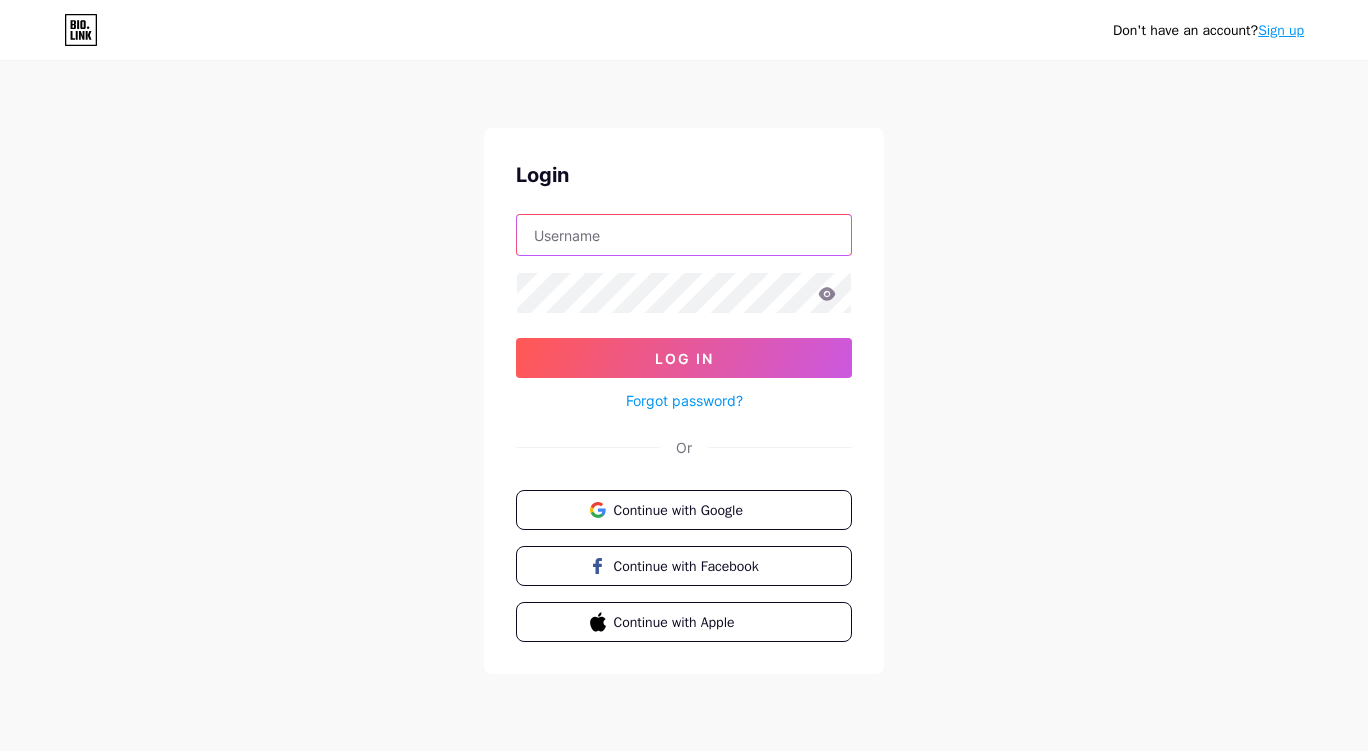 click at bounding box center (684, 235) 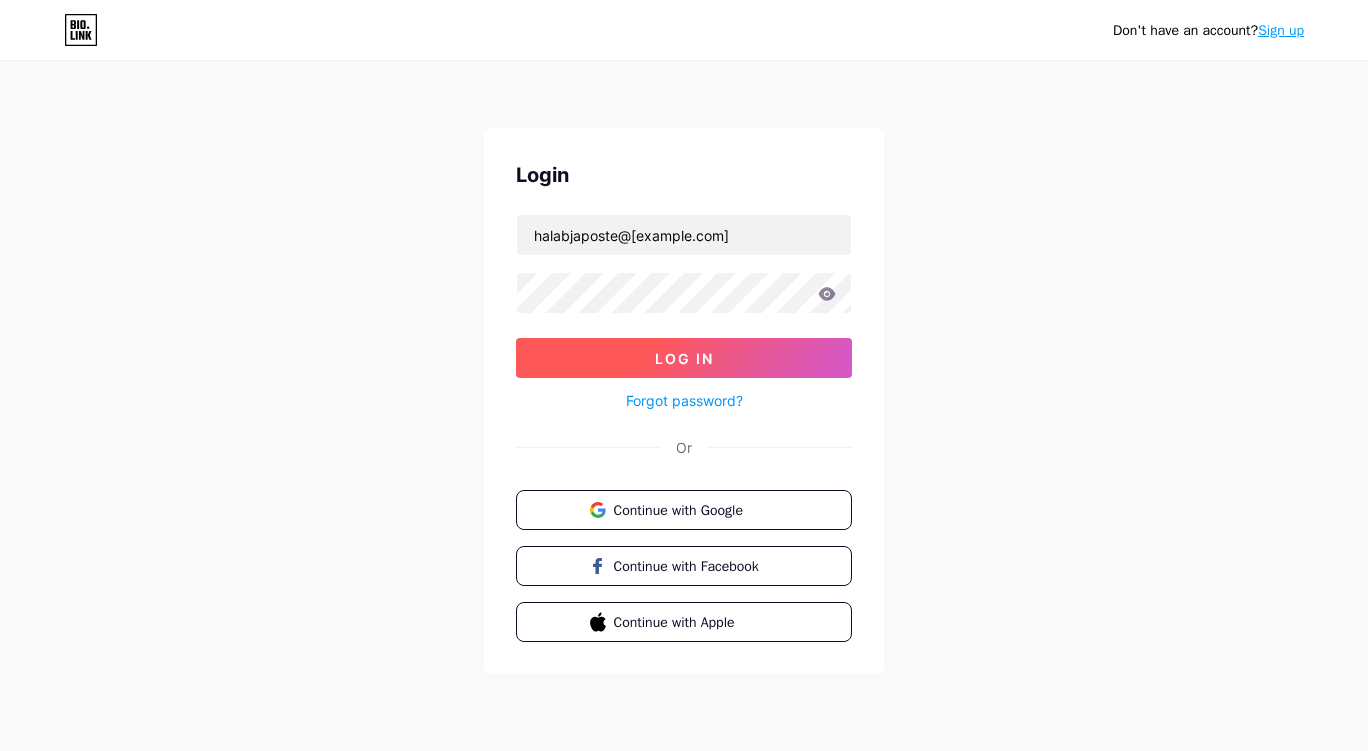 click on "Log In" at bounding box center [684, 358] 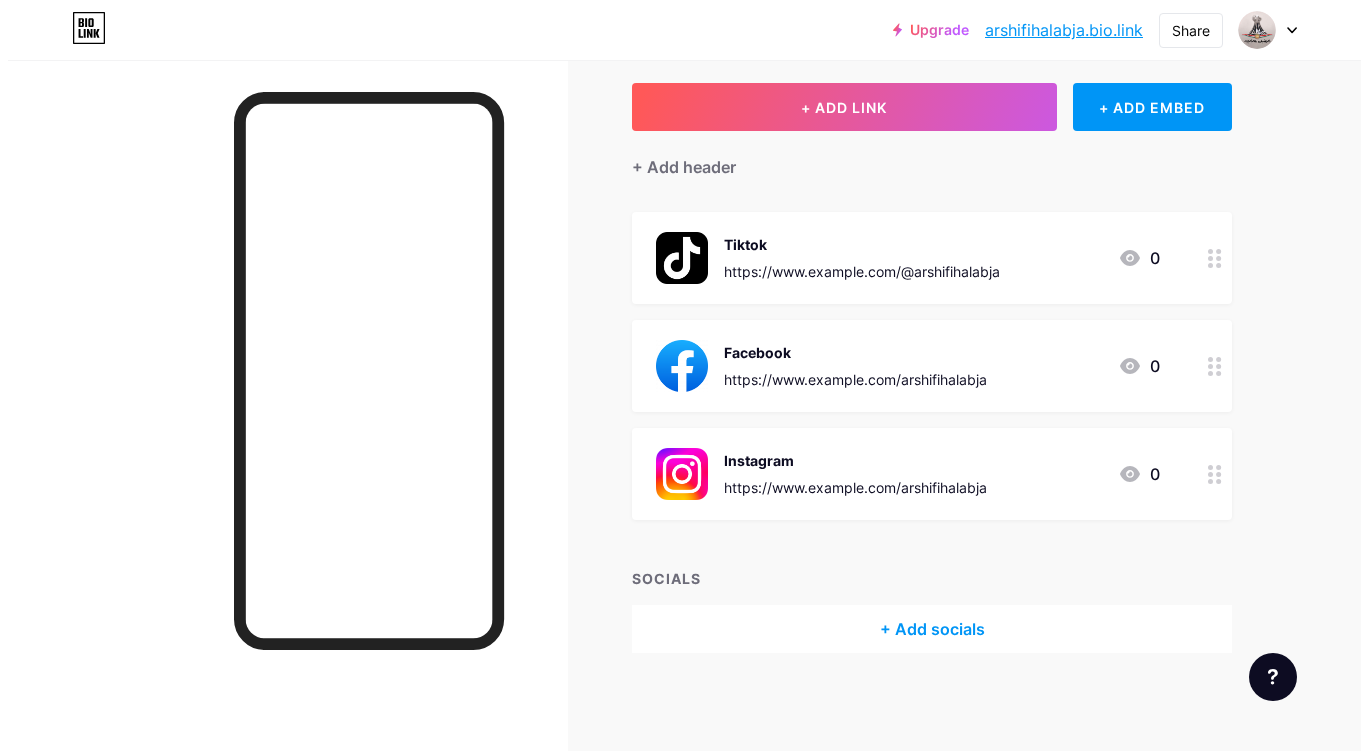 scroll, scrollTop: 104, scrollLeft: 0, axis: vertical 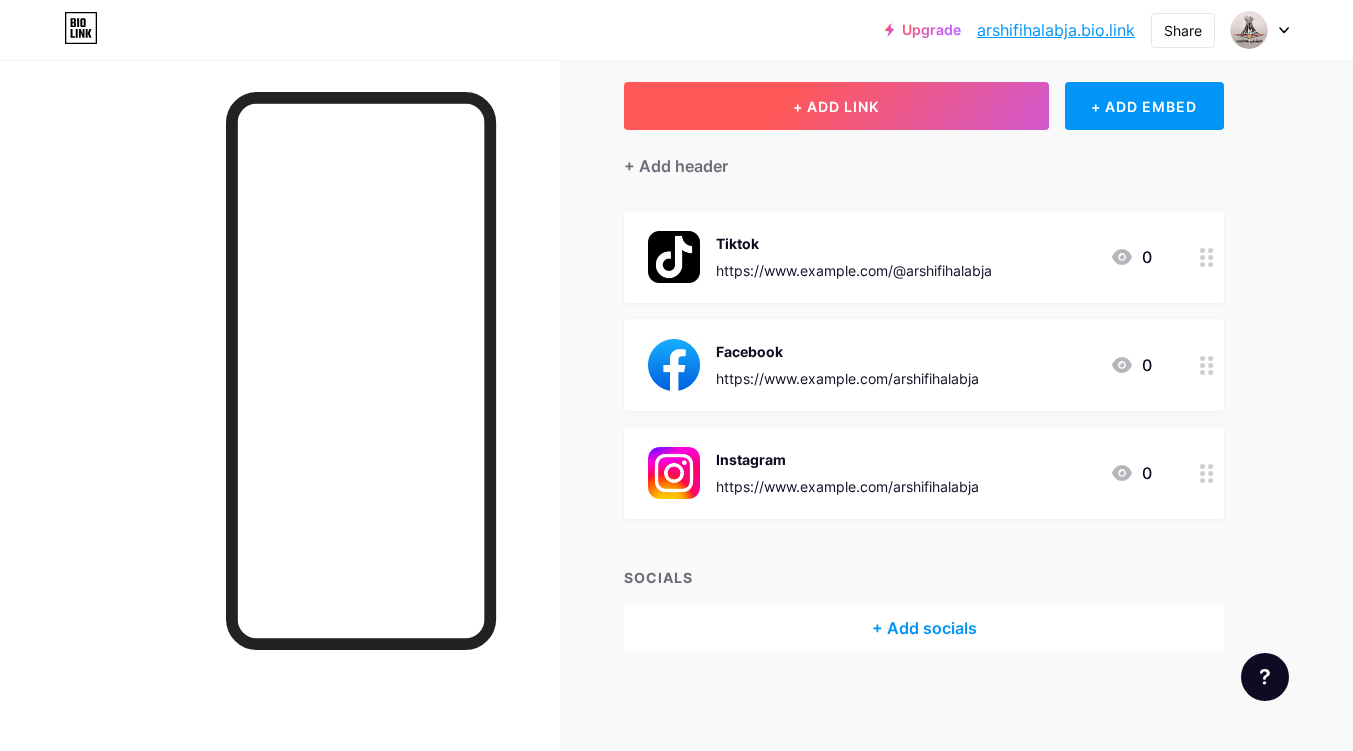 click on "+ ADD LINK" at bounding box center (836, 106) 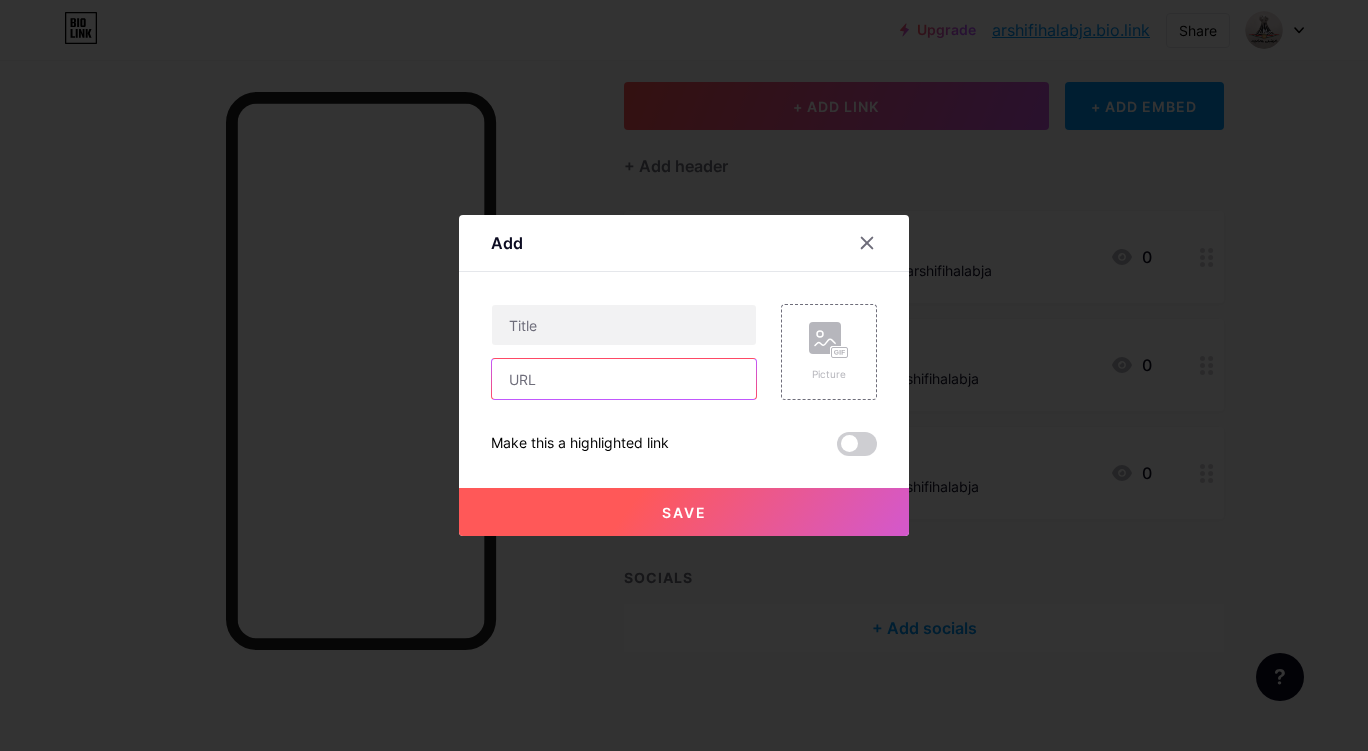 click at bounding box center [624, 379] 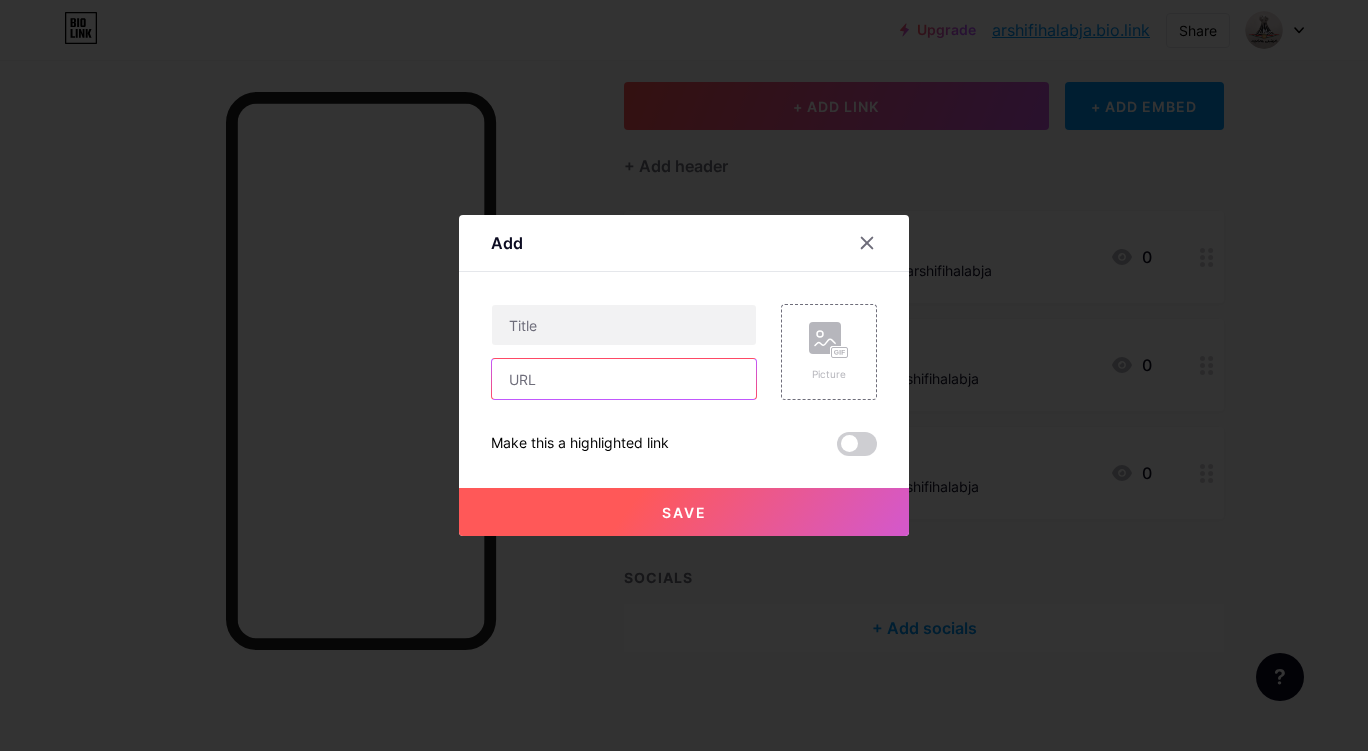 paste on "https://www.example.com/@arshifihalabja" 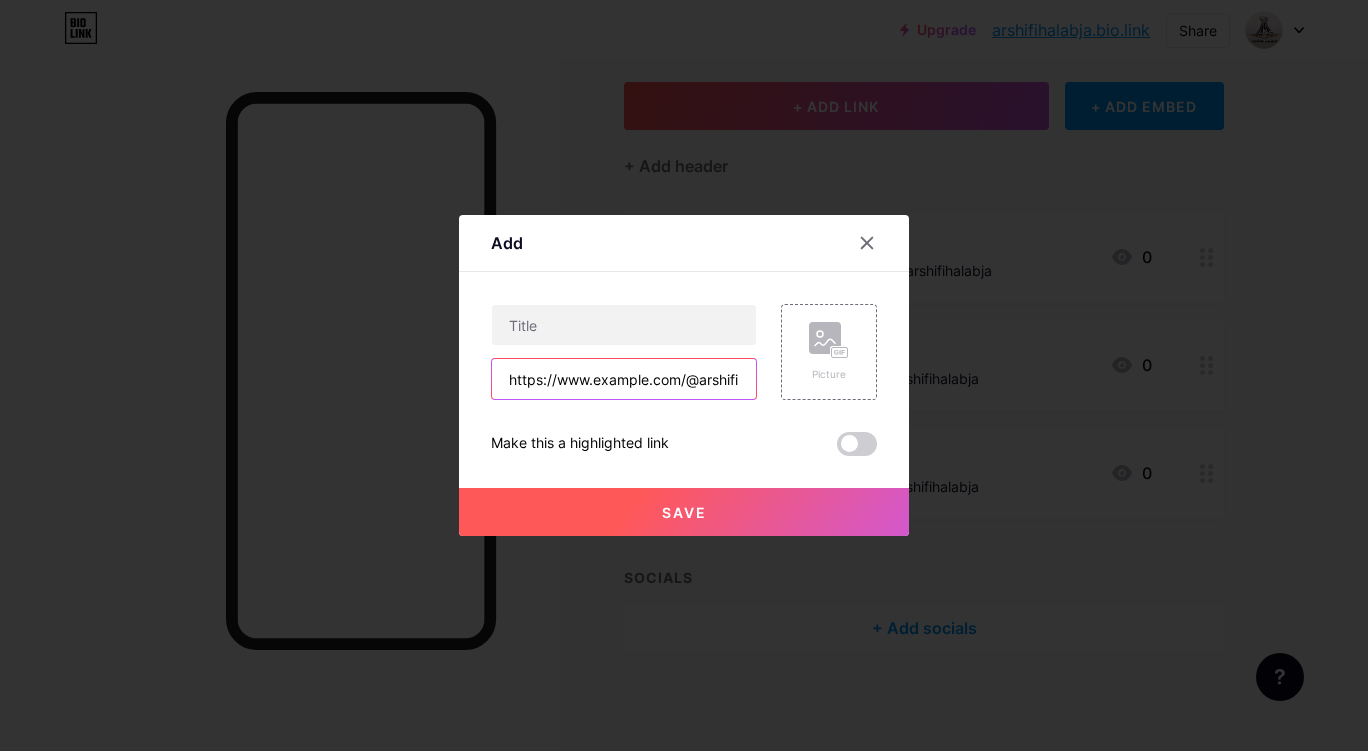scroll, scrollTop: 0, scrollLeft: 47, axis: horizontal 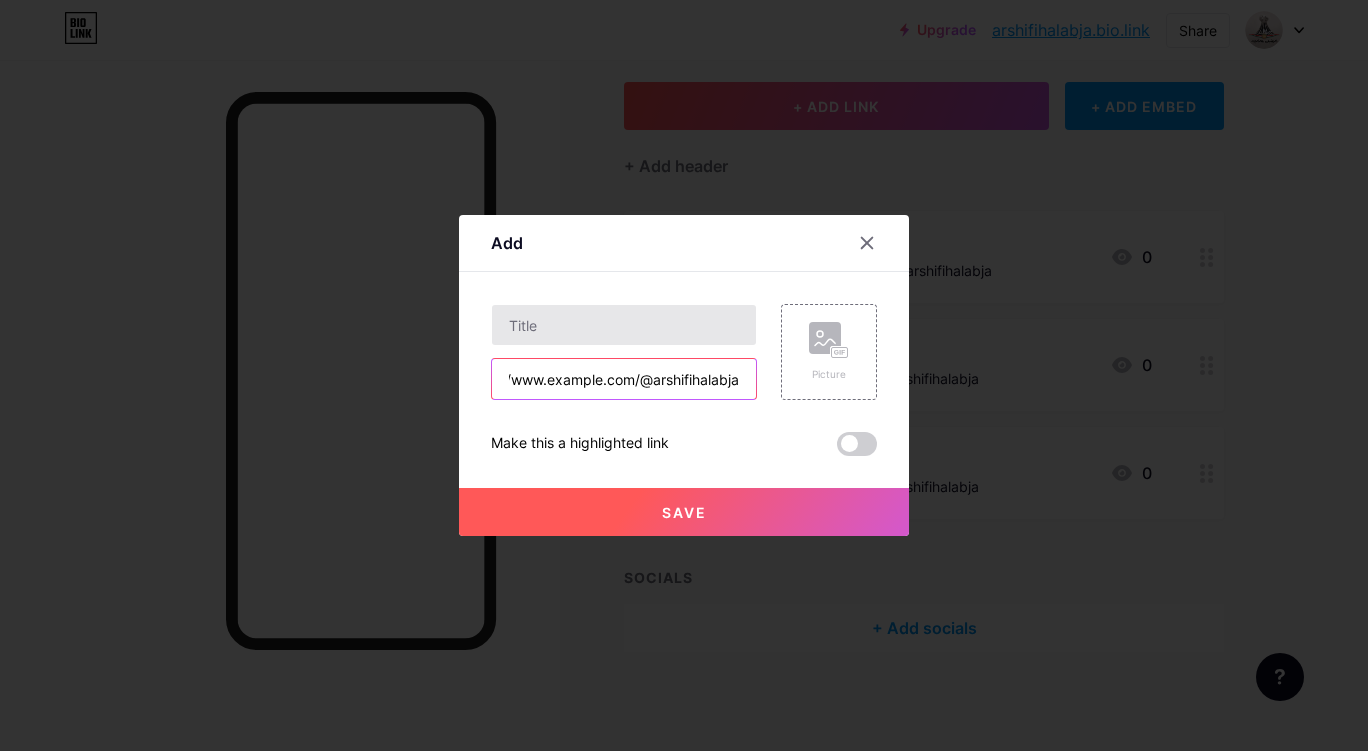 type on "https://www.example.com/@arshifihalabja" 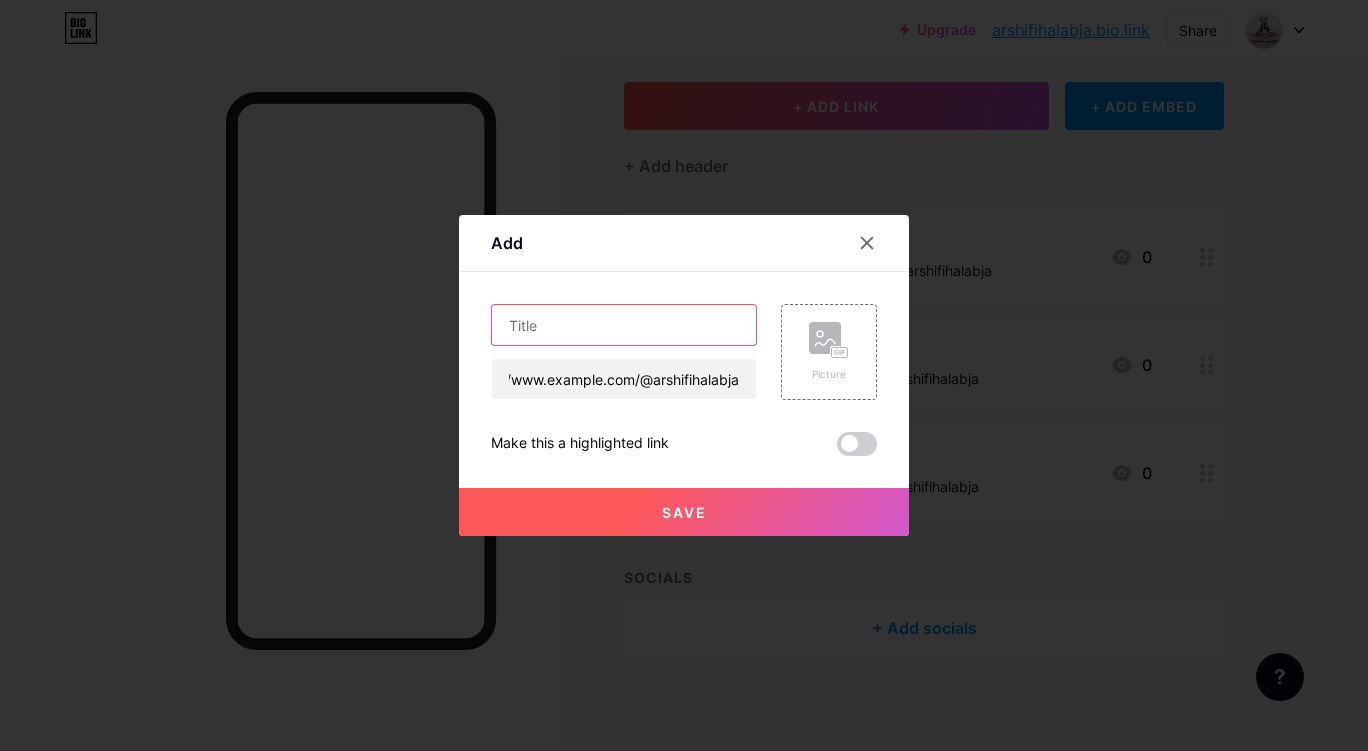 click at bounding box center (624, 325) 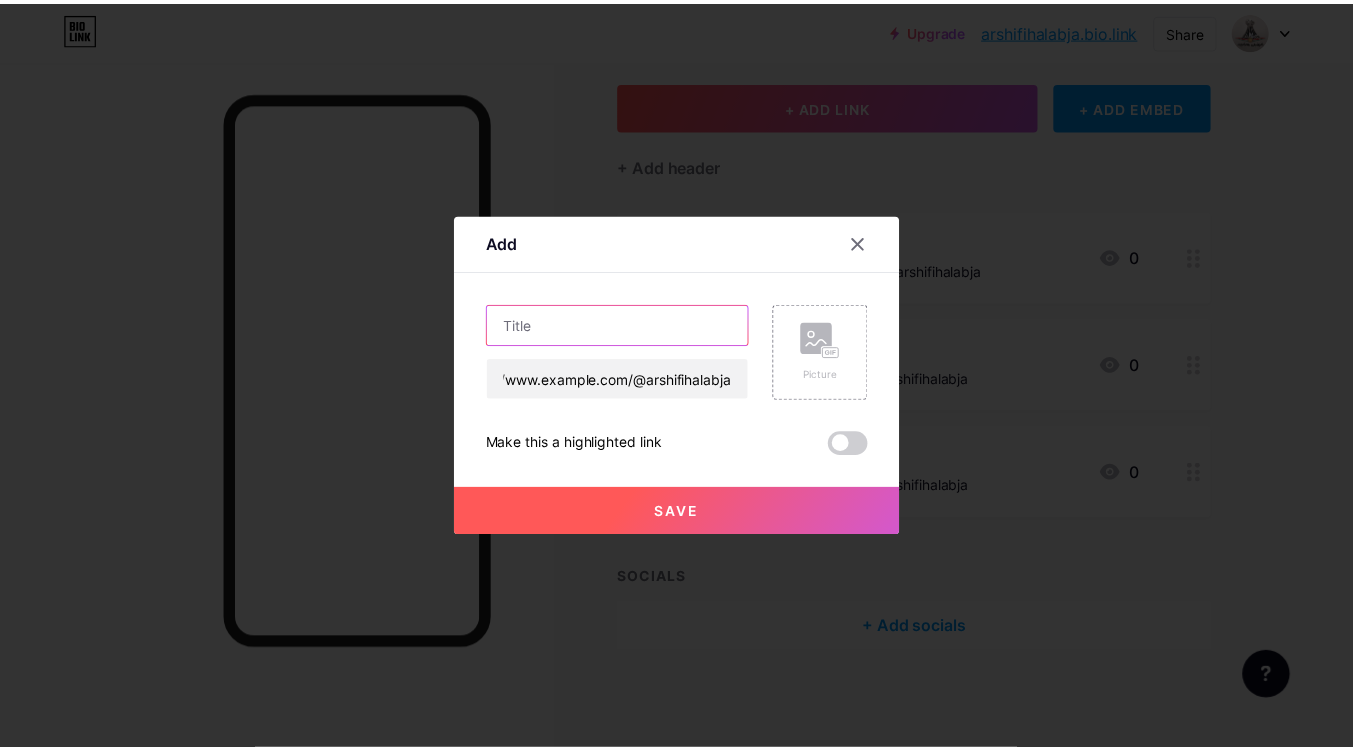 scroll, scrollTop: 0, scrollLeft: 0, axis: both 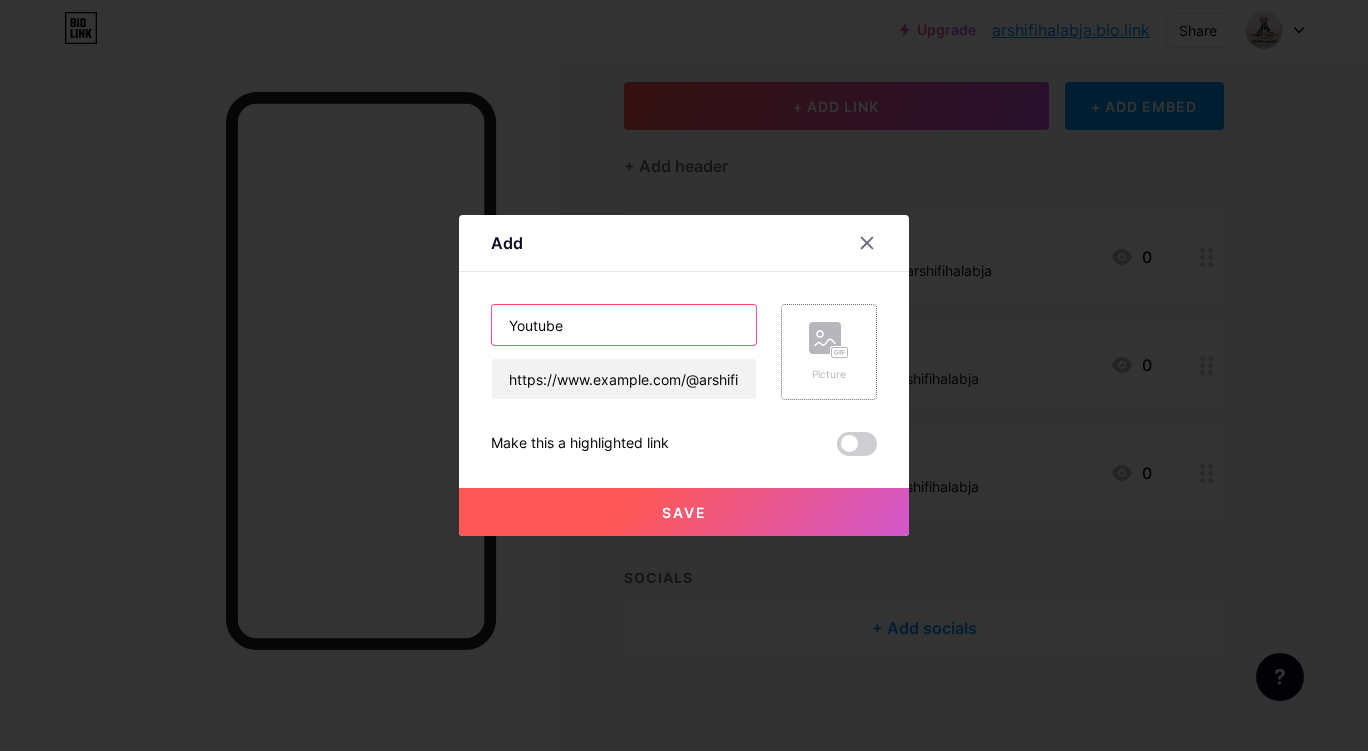type on "Youtube" 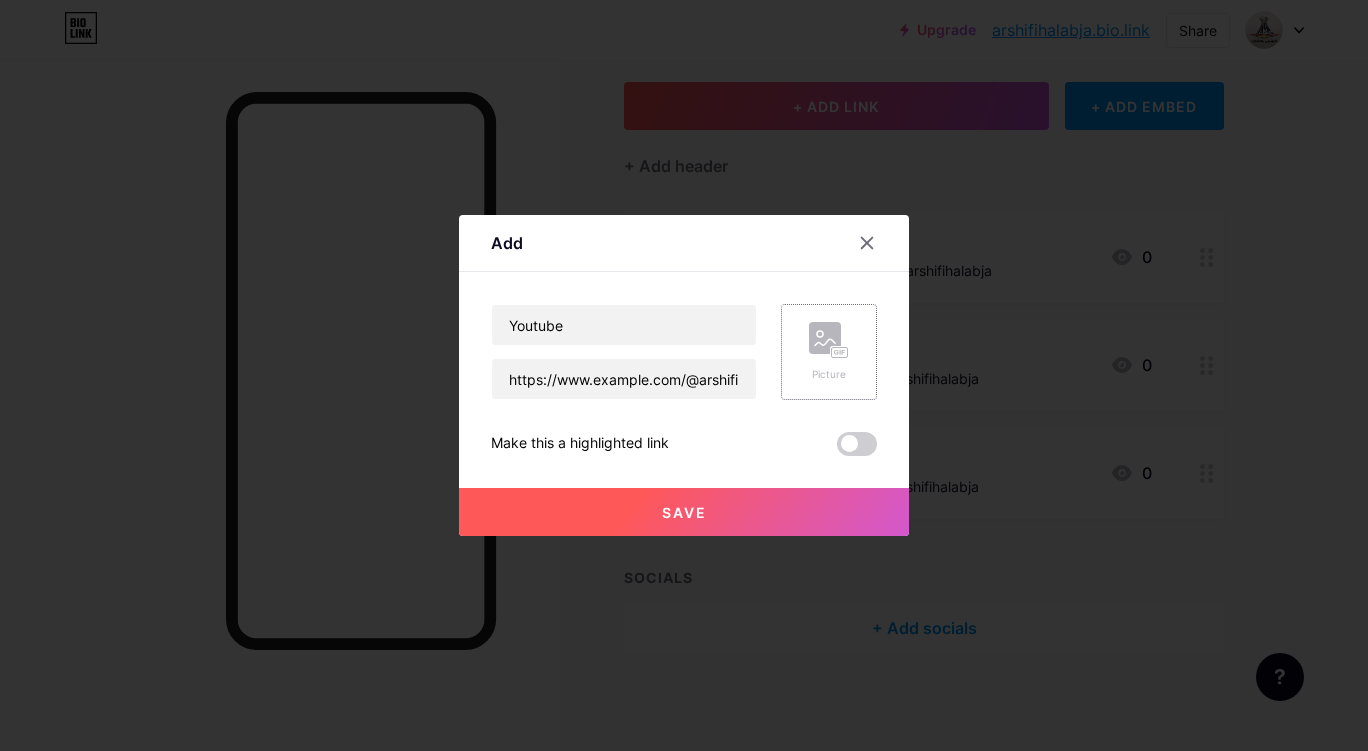 click on "Picture" at bounding box center (829, 352) 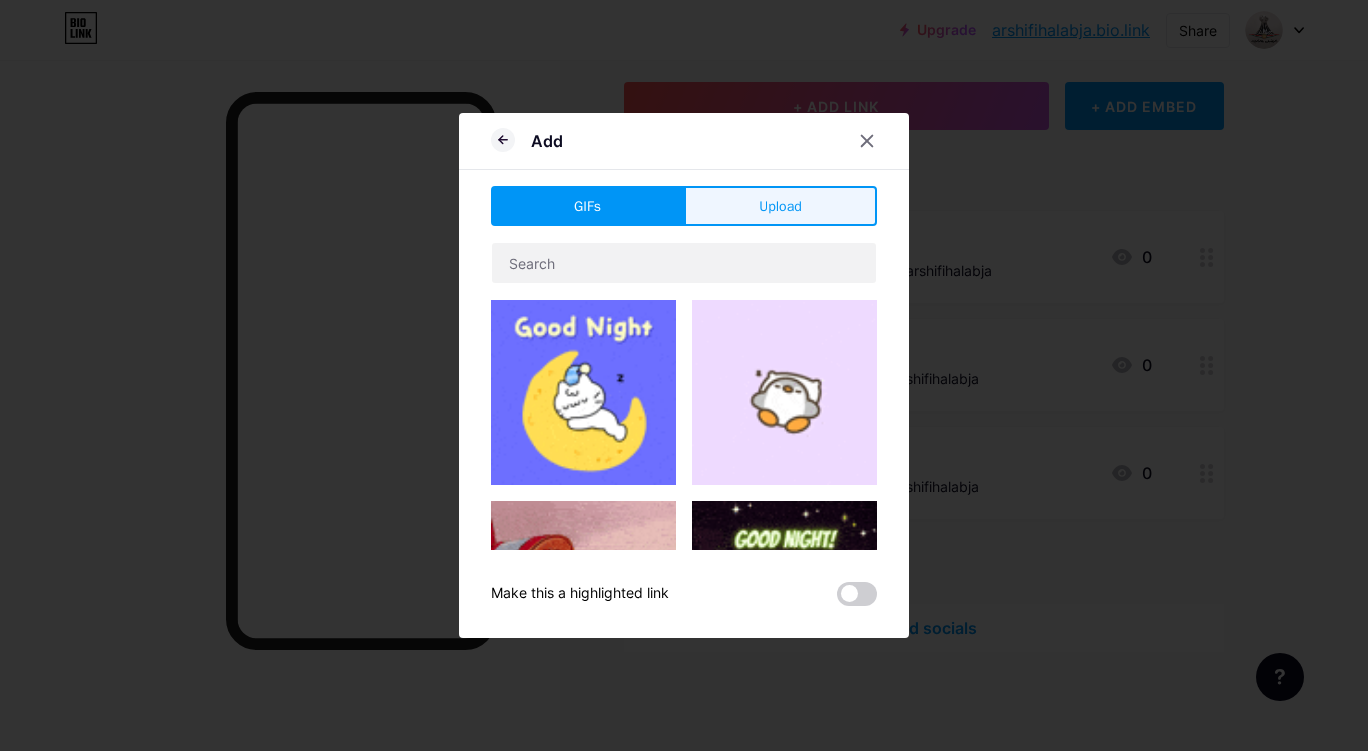 click on "Upload" at bounding box center (780, 206) 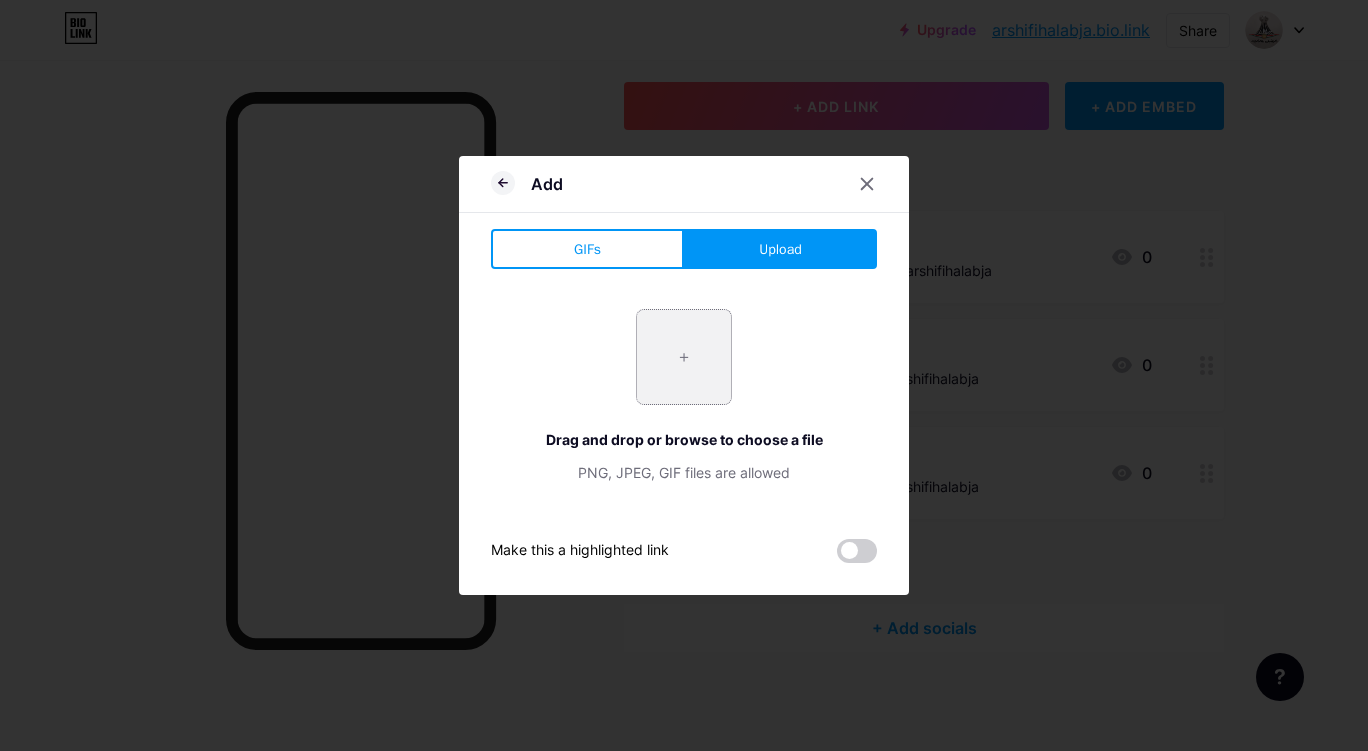 click at bounding box center (684, 357) 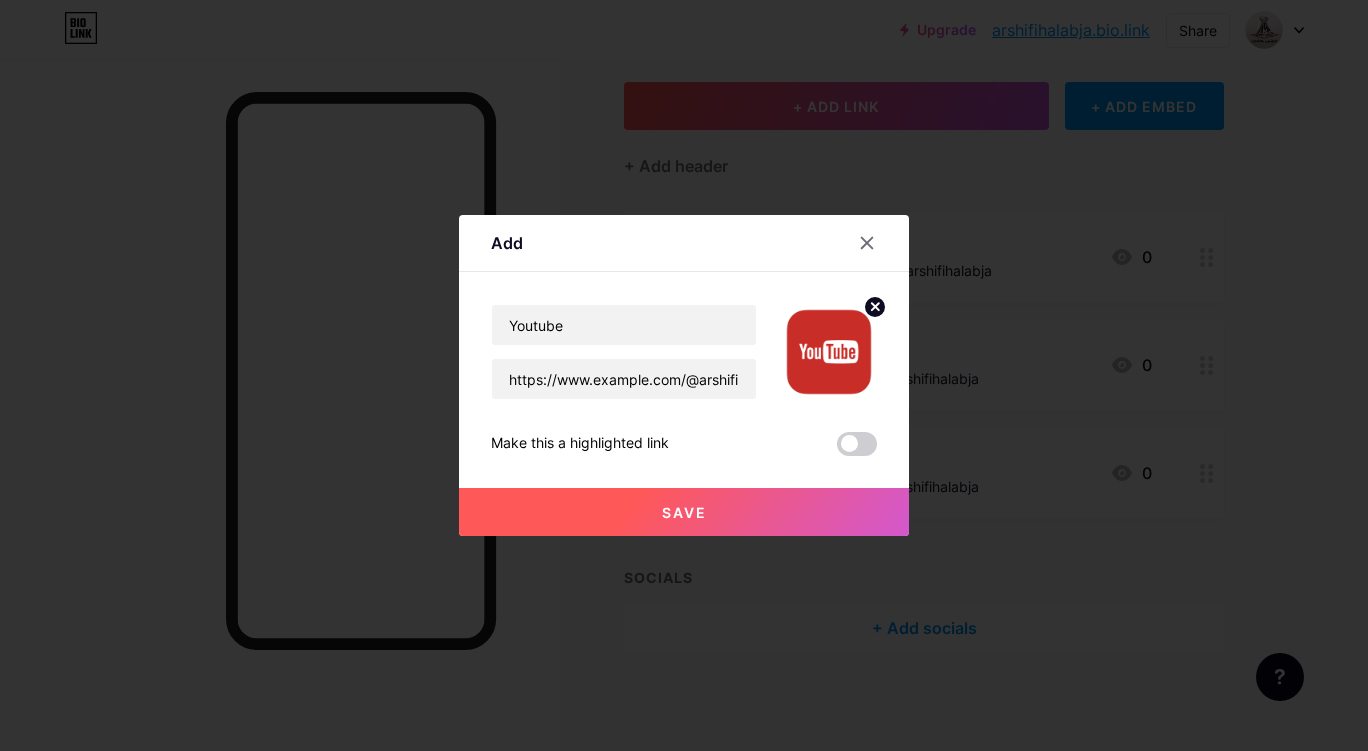 click on "Save" at bounding box center [684, 512] 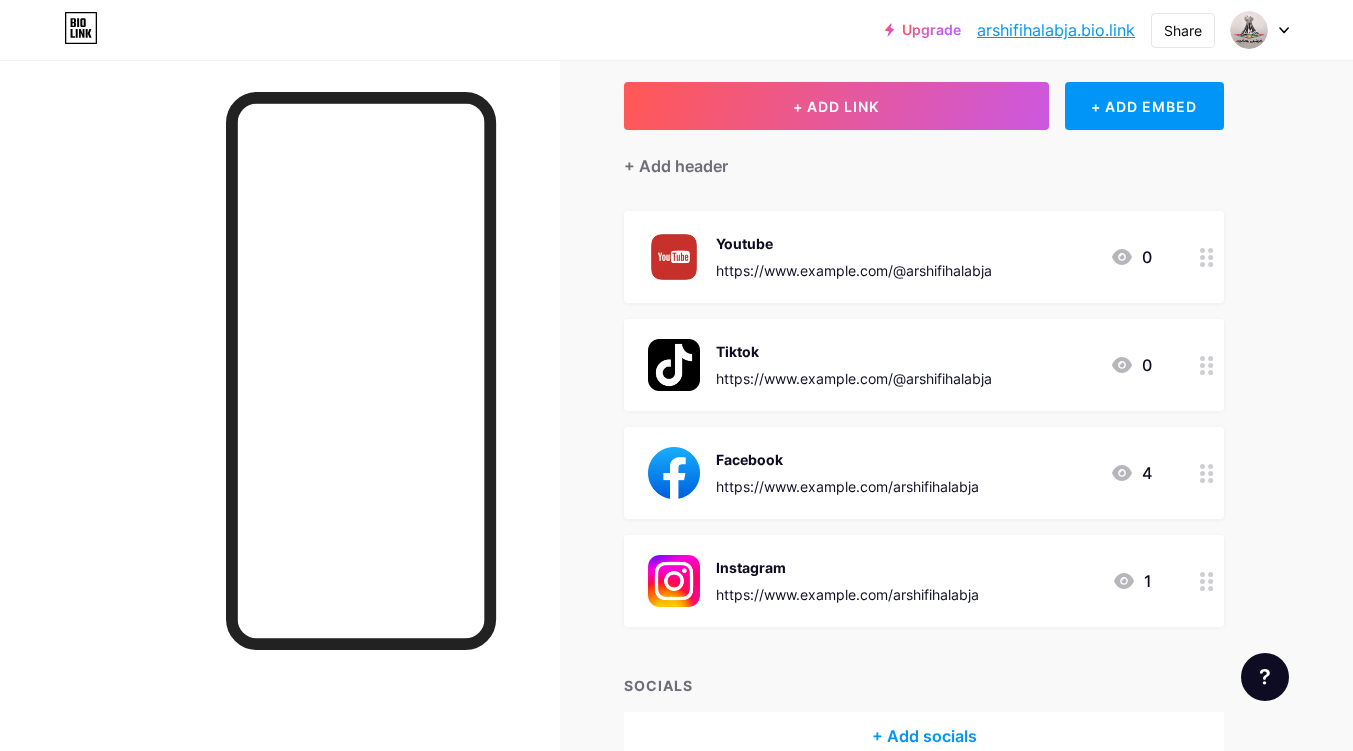 type 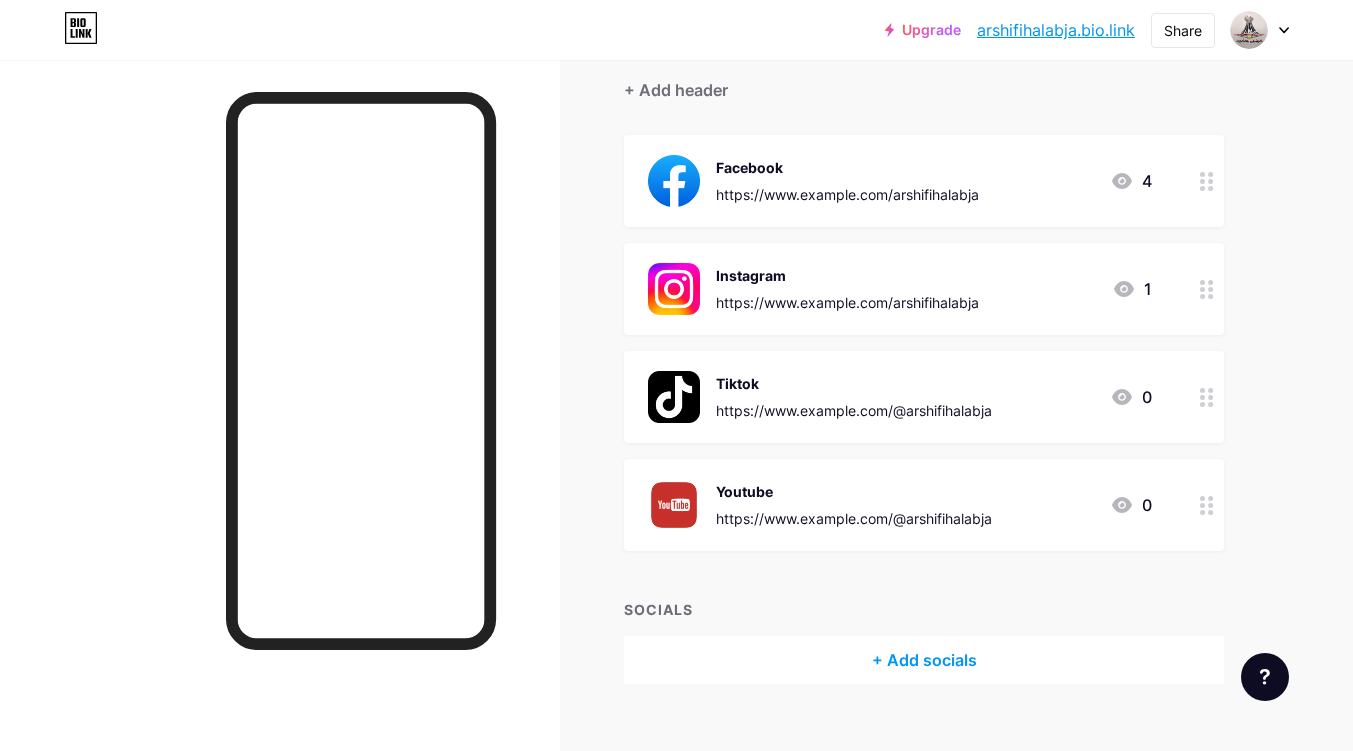 scroll, scrollTop: 212, scrollLeft: 0, axis: vertical 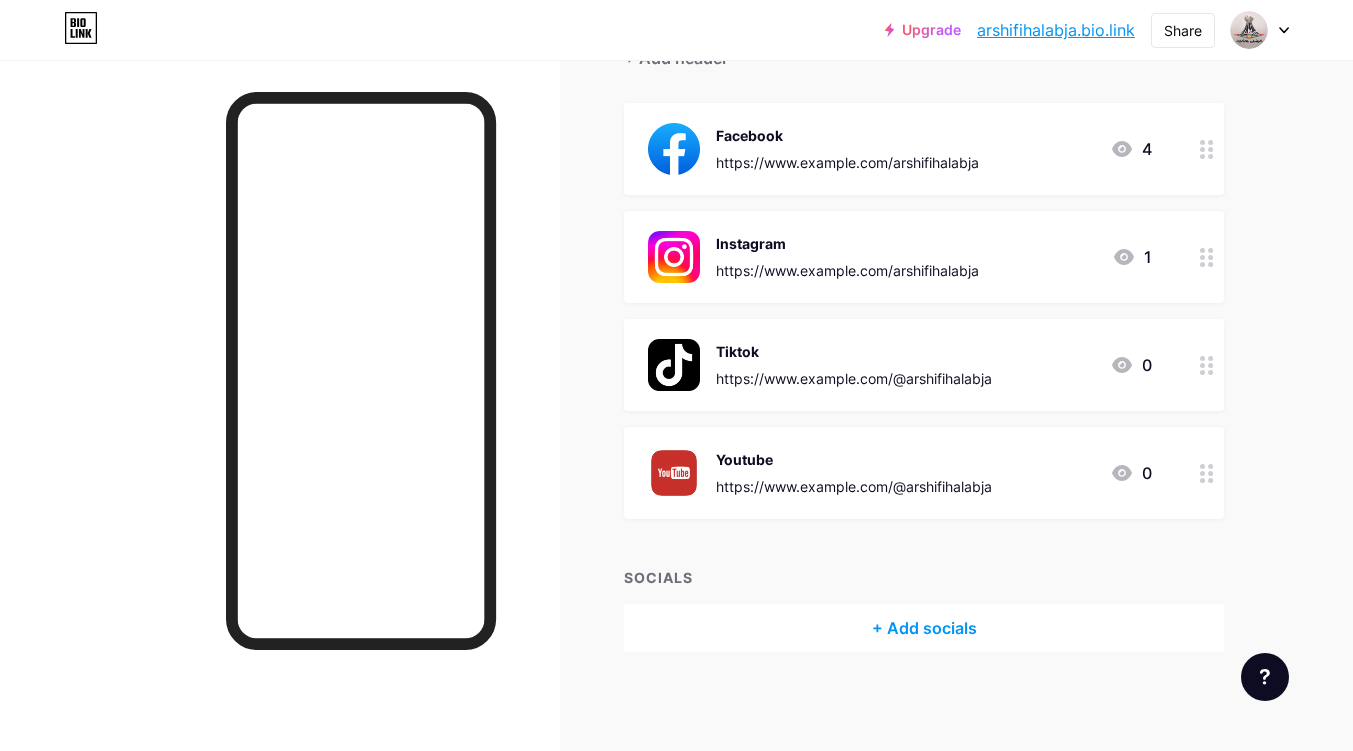 click on "+ Add socials" at bounding box center [924, 628] 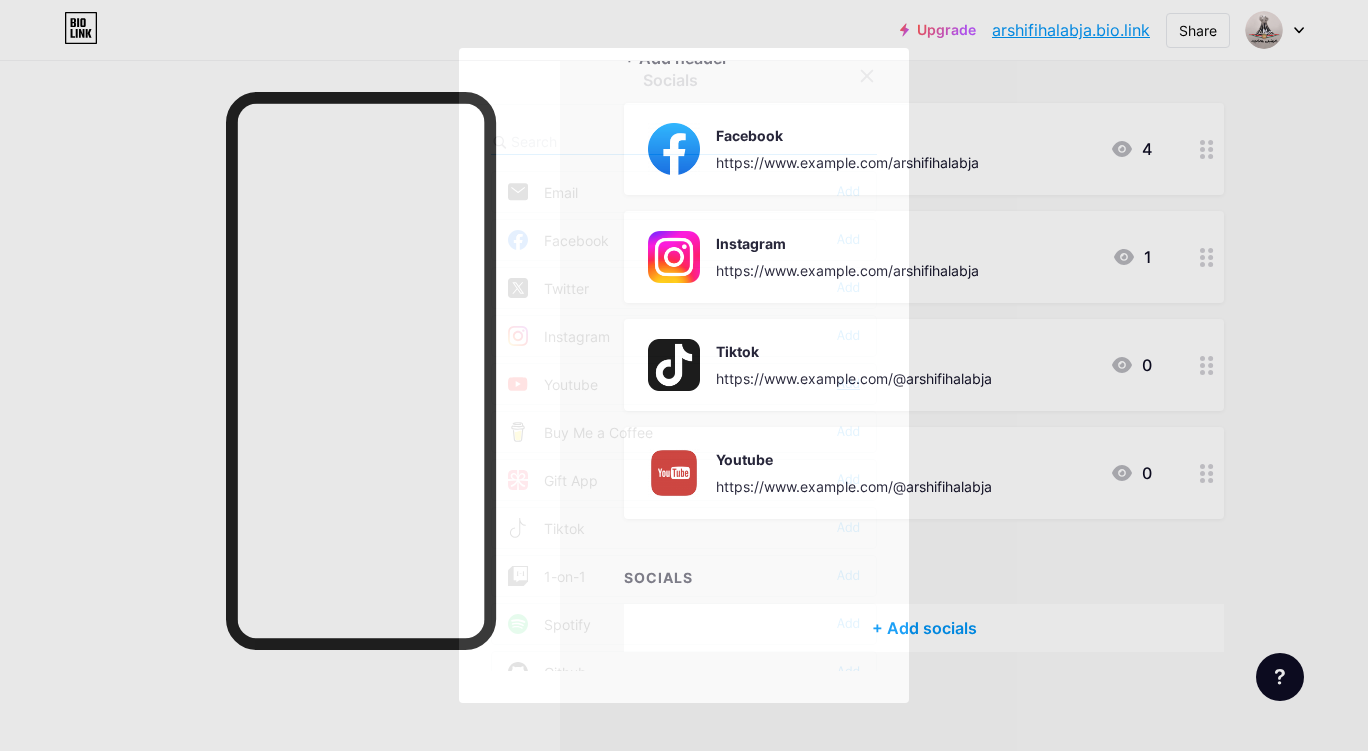 click on "Add" at bounding box center (848, 384) 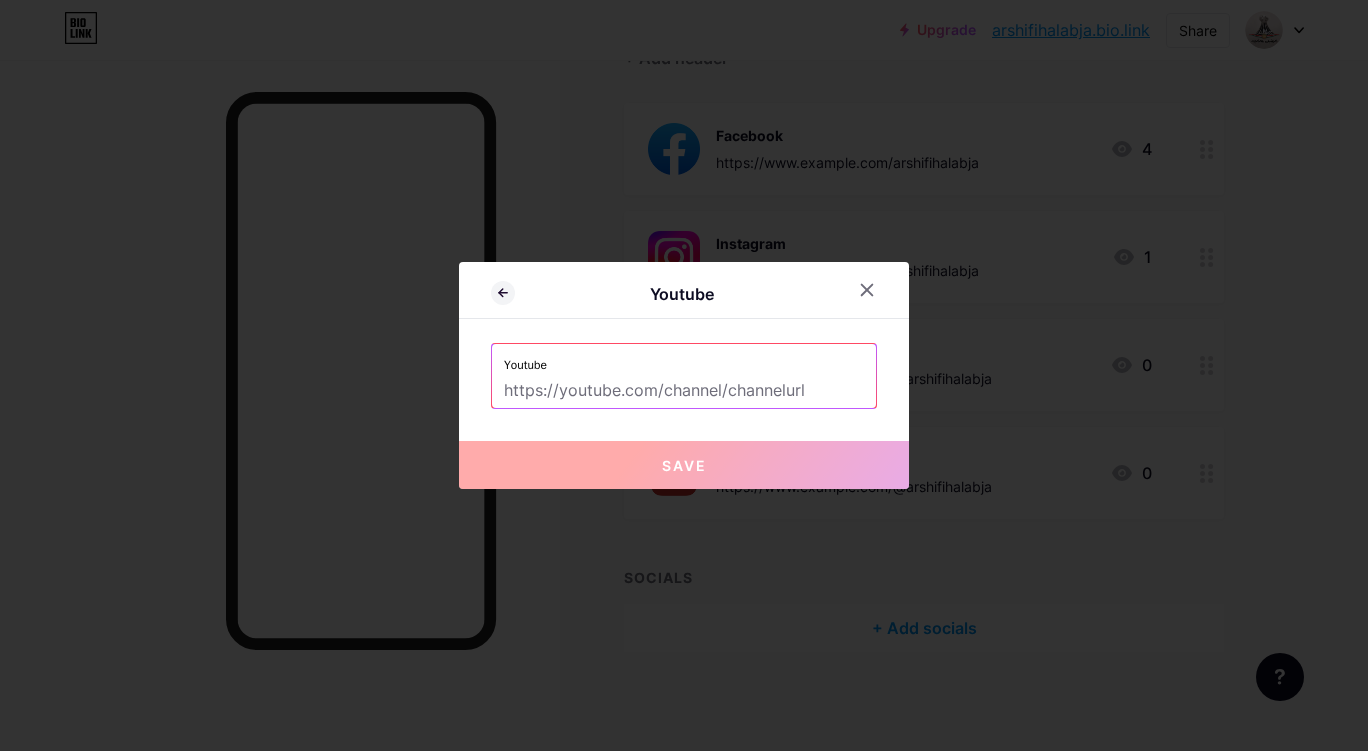 drag, startPoint x: 652, startPoint y: 373, endPoint x: 530, endPoint y: 393, distance: 123.62848 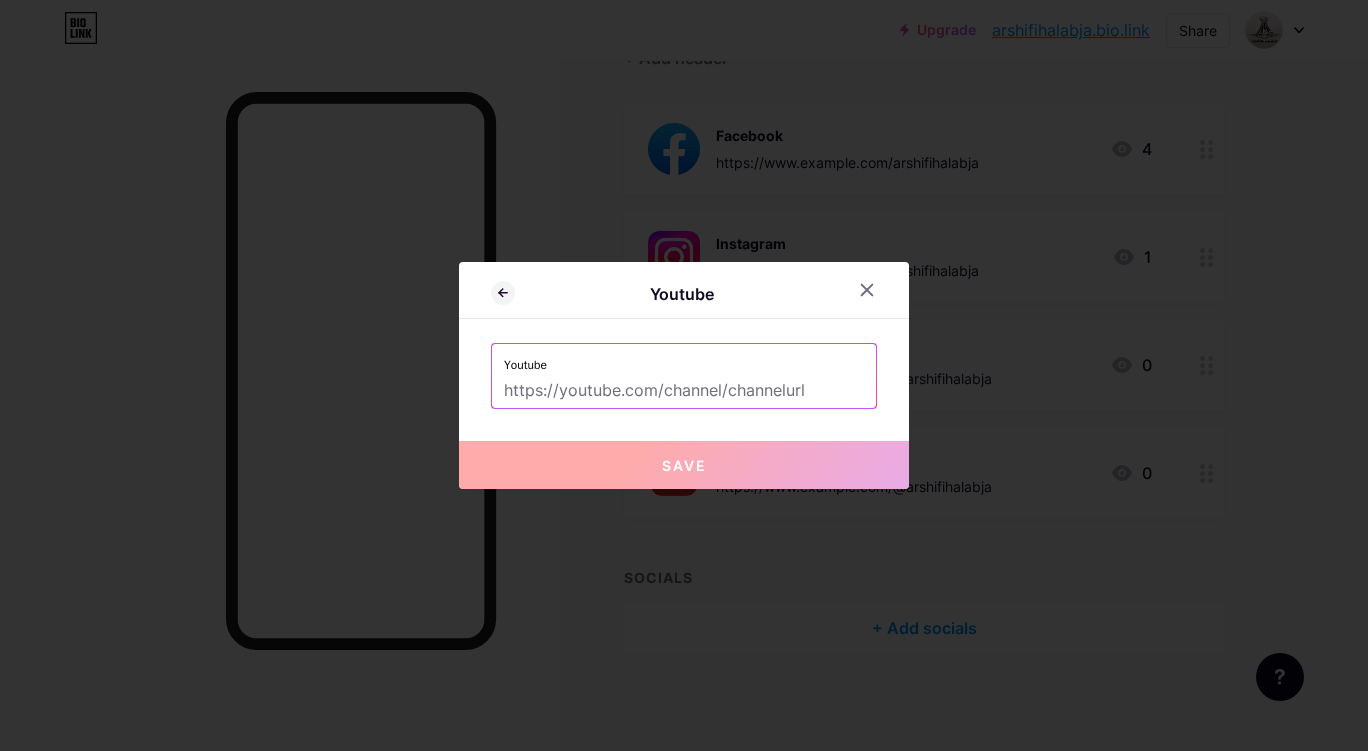 paste on "https://www.example.com/@arshifihalabja" 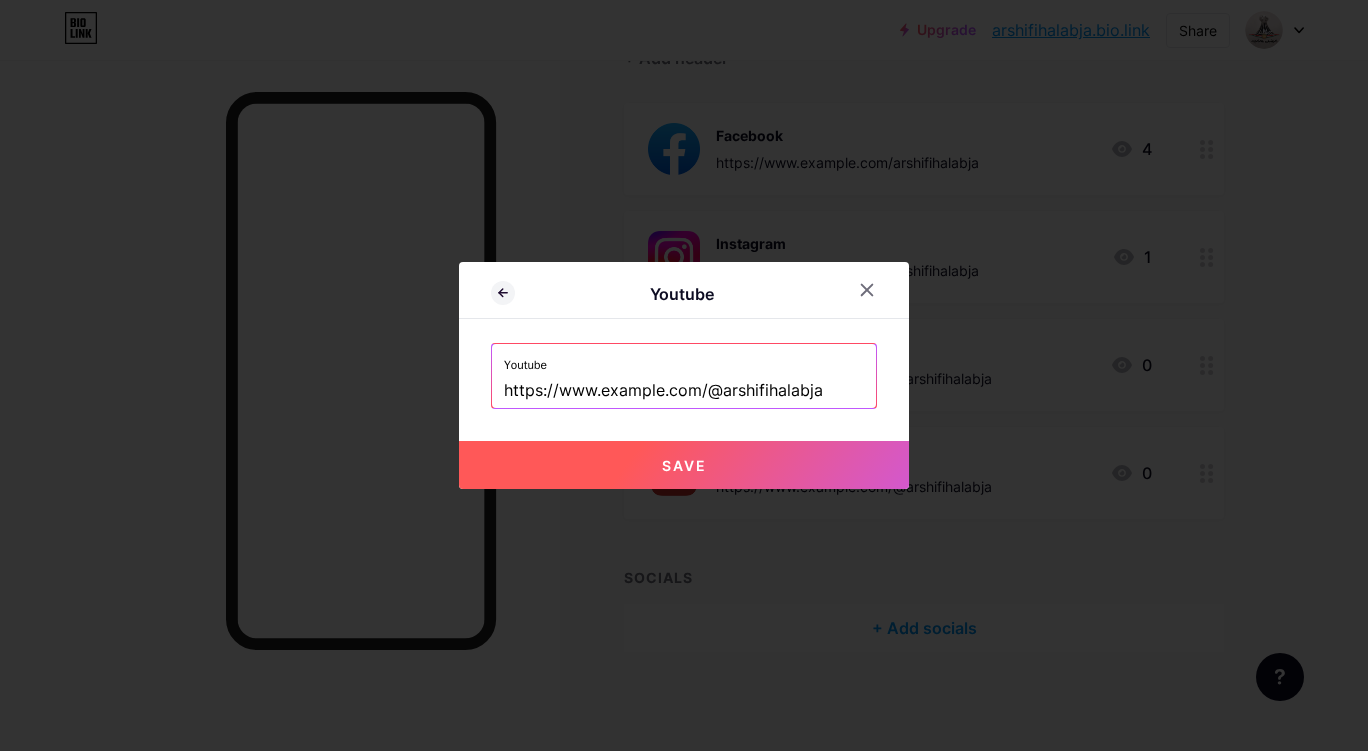 type on "https://www.example.com/@arshifihalabja" 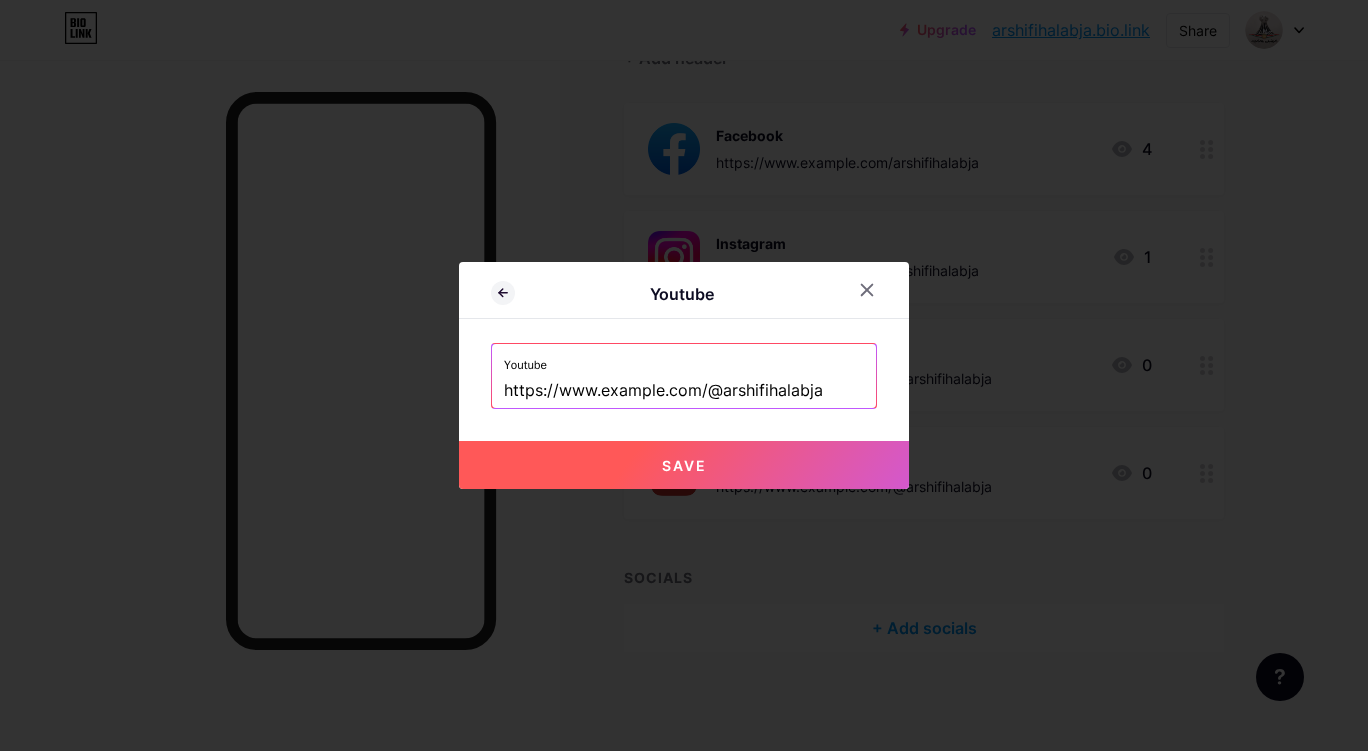 click on "Save" at bounding box center [684, 465] 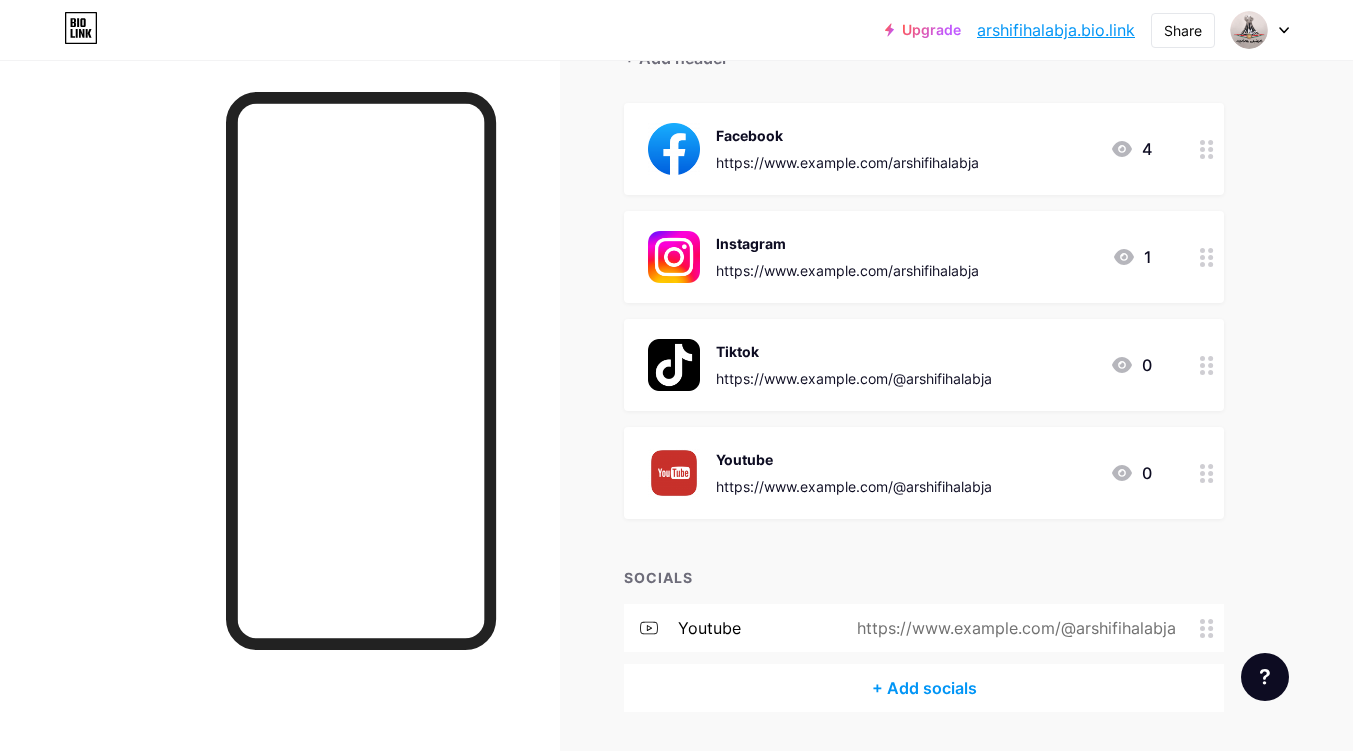 drag, startPoint x: 963, startPoint y: 162, endPoint x: 884, endPoint y: 163, distance: 79.00633 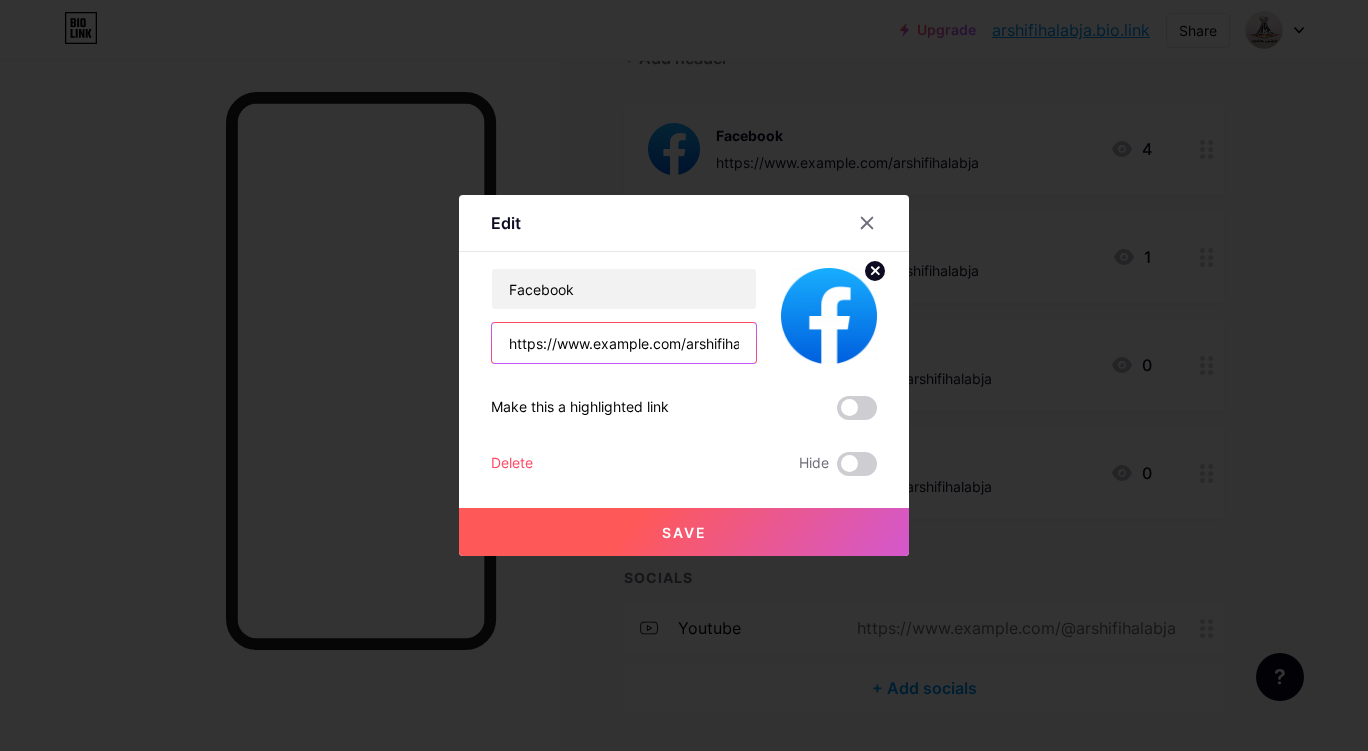 click on "https://www.example.com/arshifihalabja" at bounding box center [624, 343] 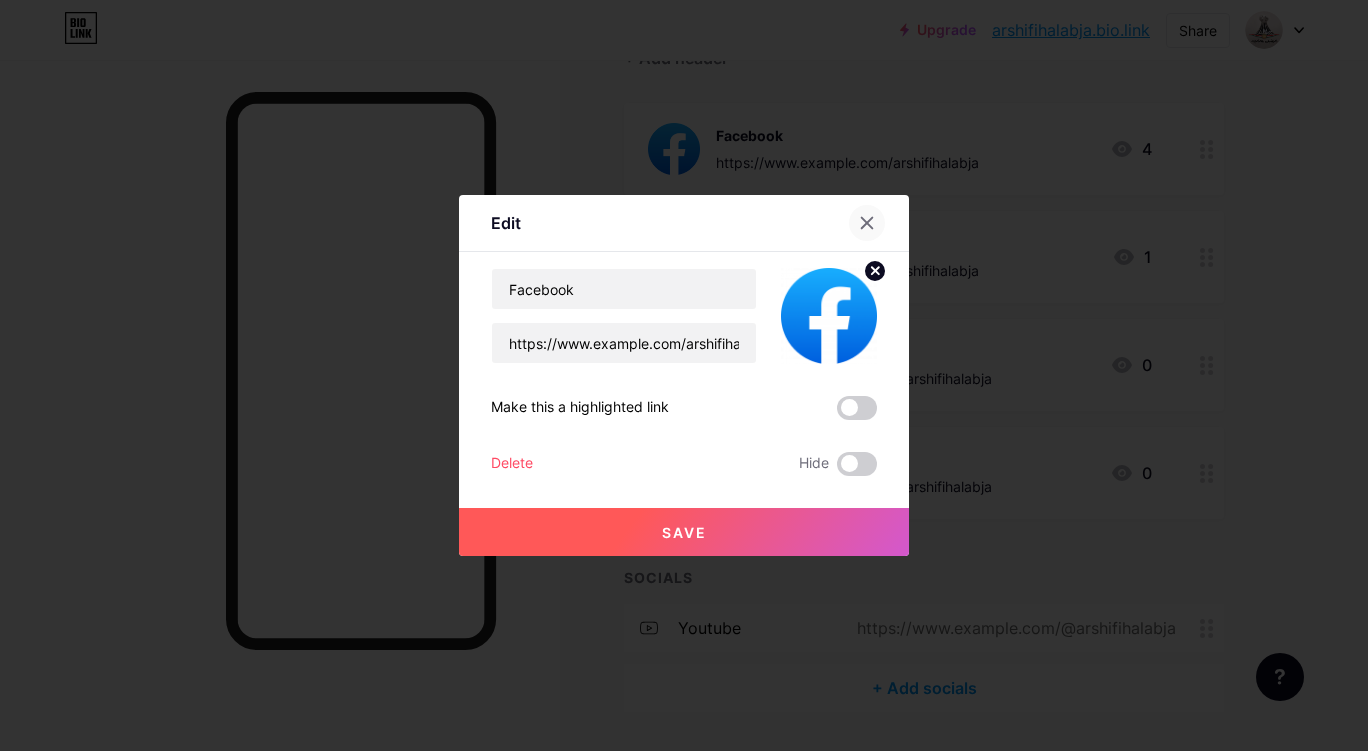 click at bounding box center [867, 223] 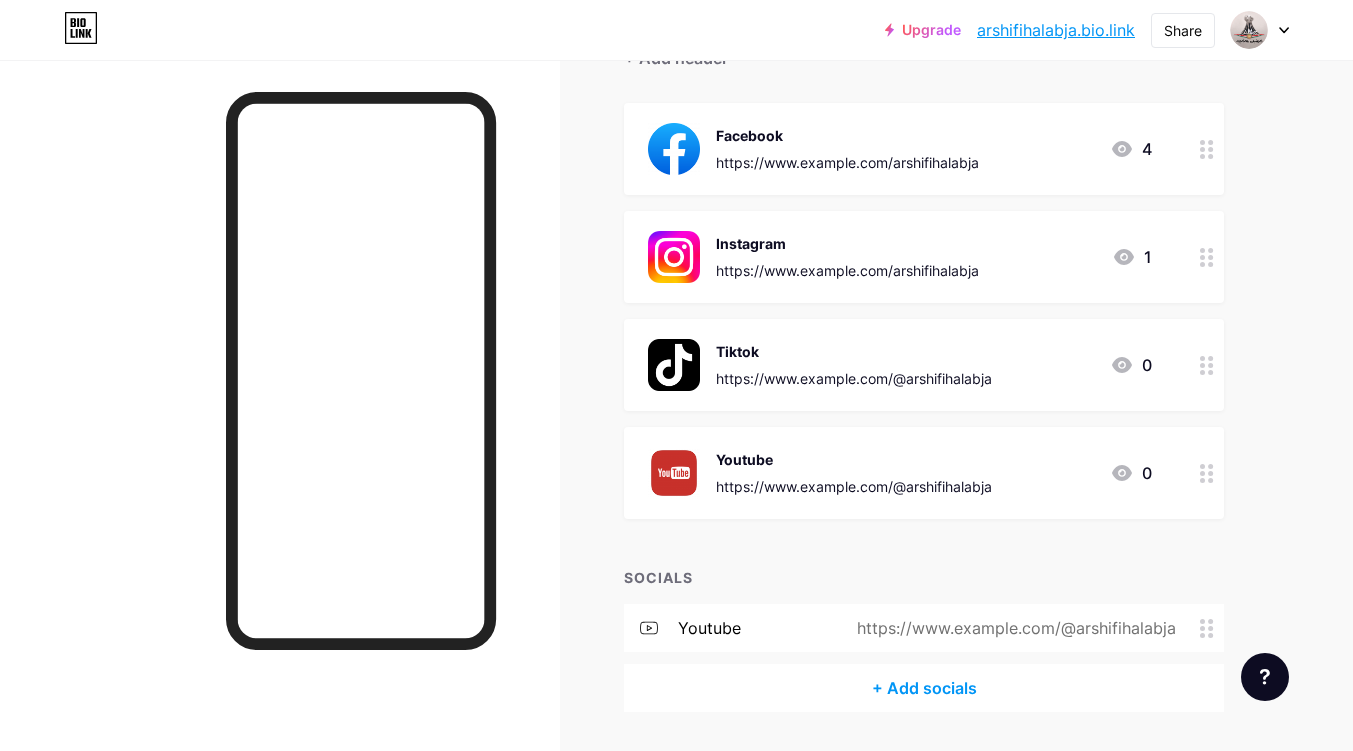 scroll, scrollTop: 272, scrollLeft: 0, axis: vertical 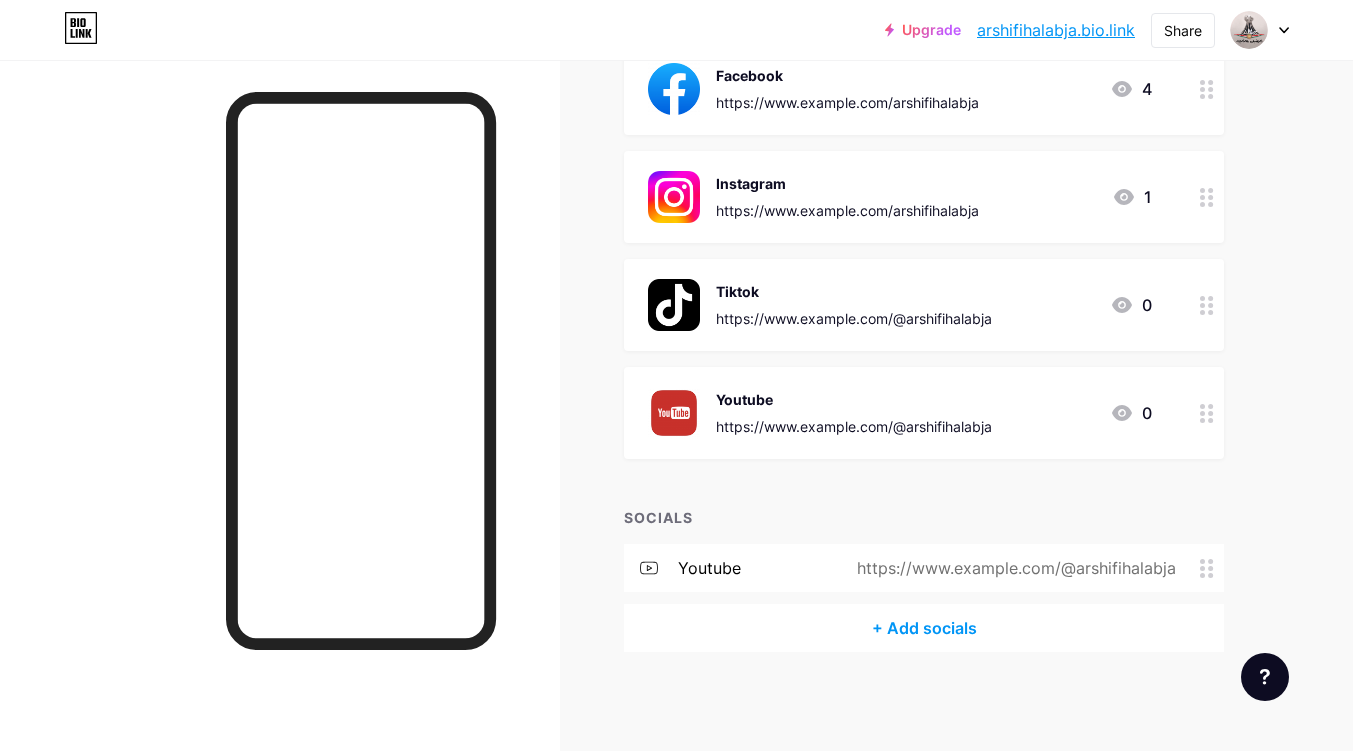 click on "+ Add socials" at bounding box center (924, 628) 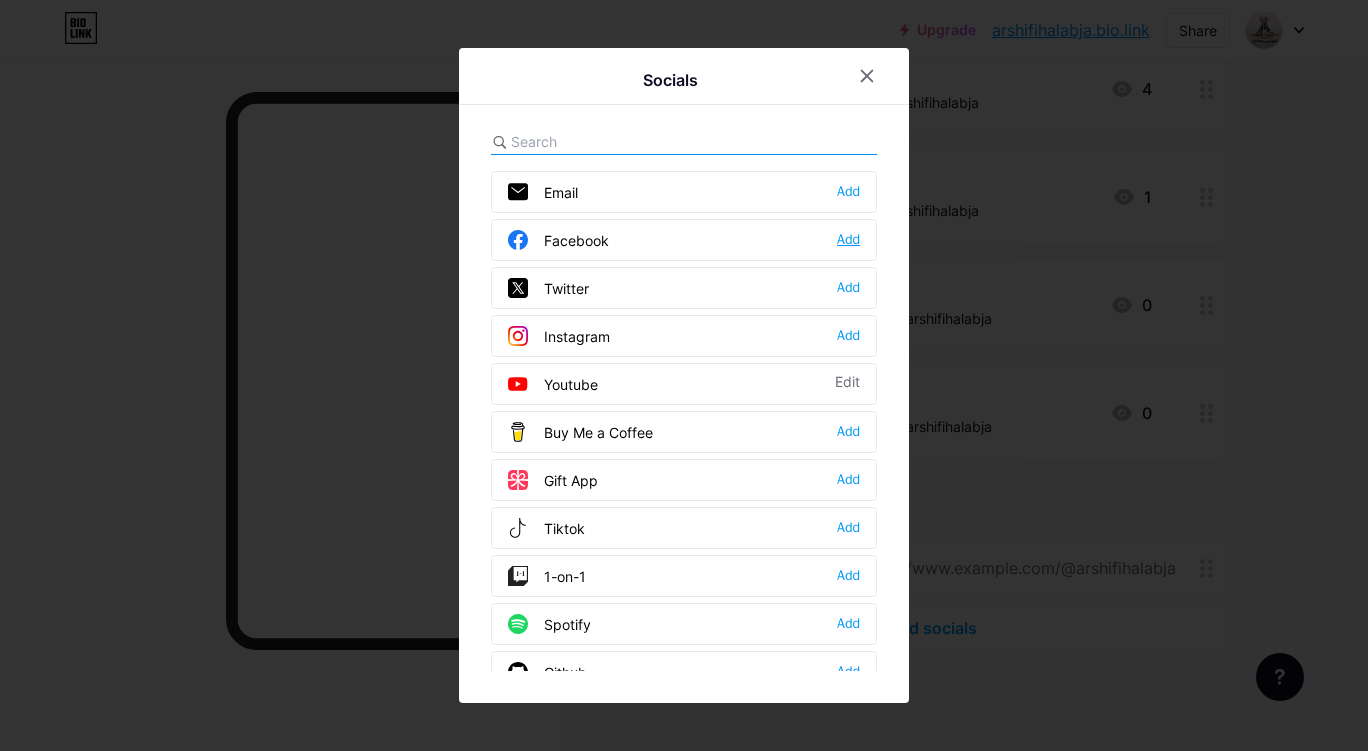 click on "Add" at bounding box center (848, 240) 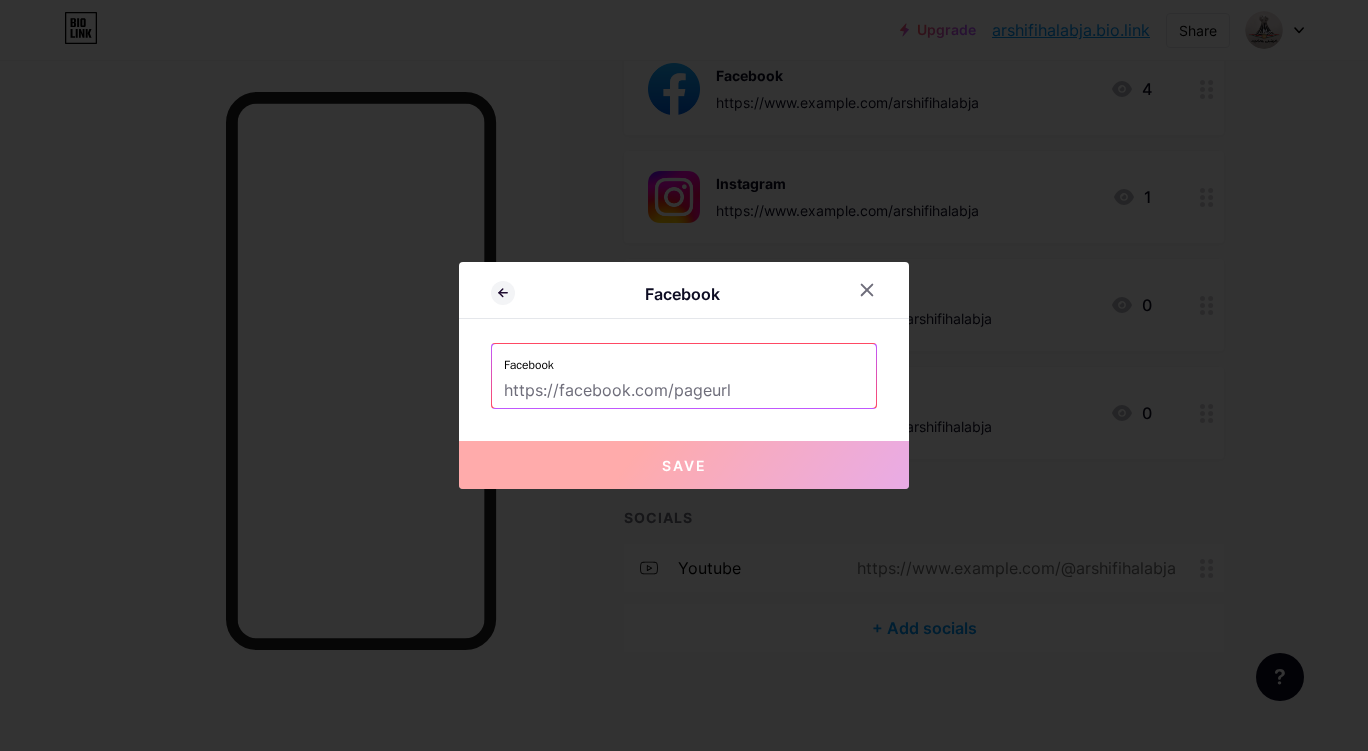click at bounding box center [684, 391] 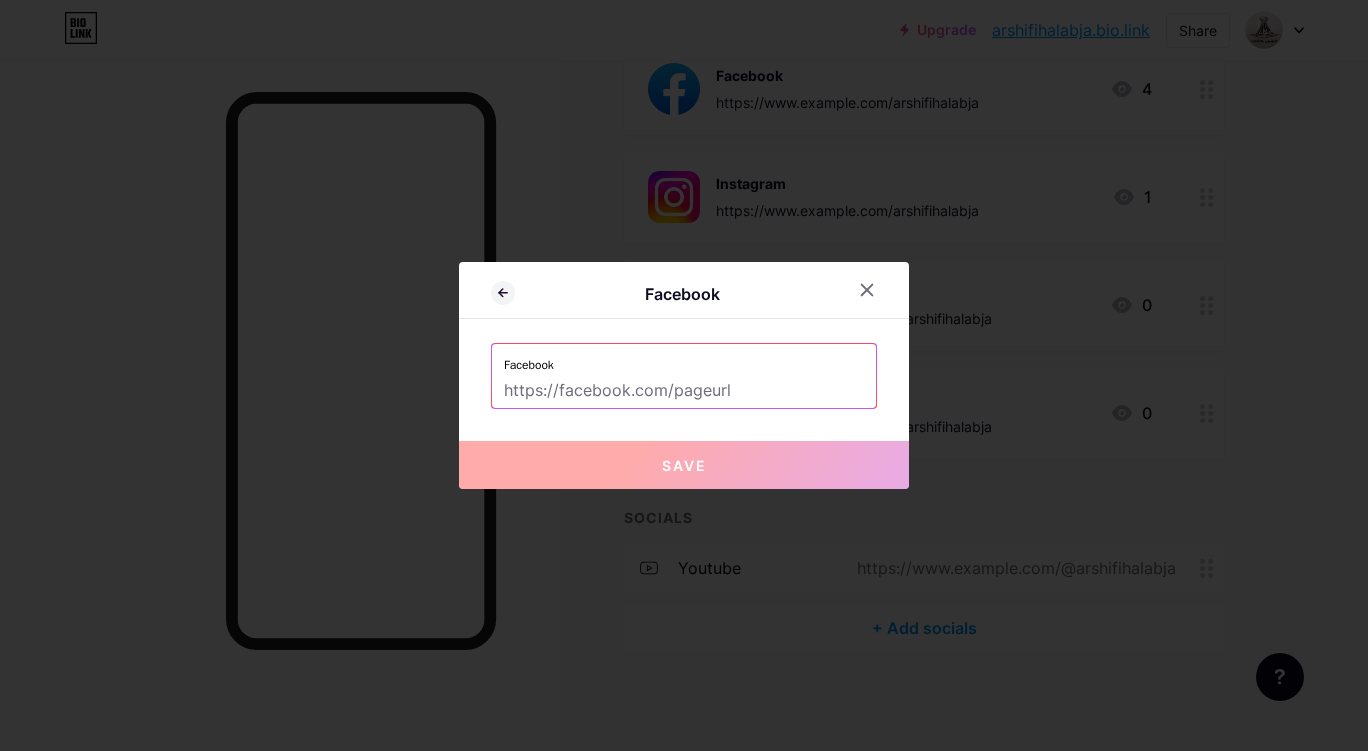 paste on "https://www.example.com/arshifihalabja" 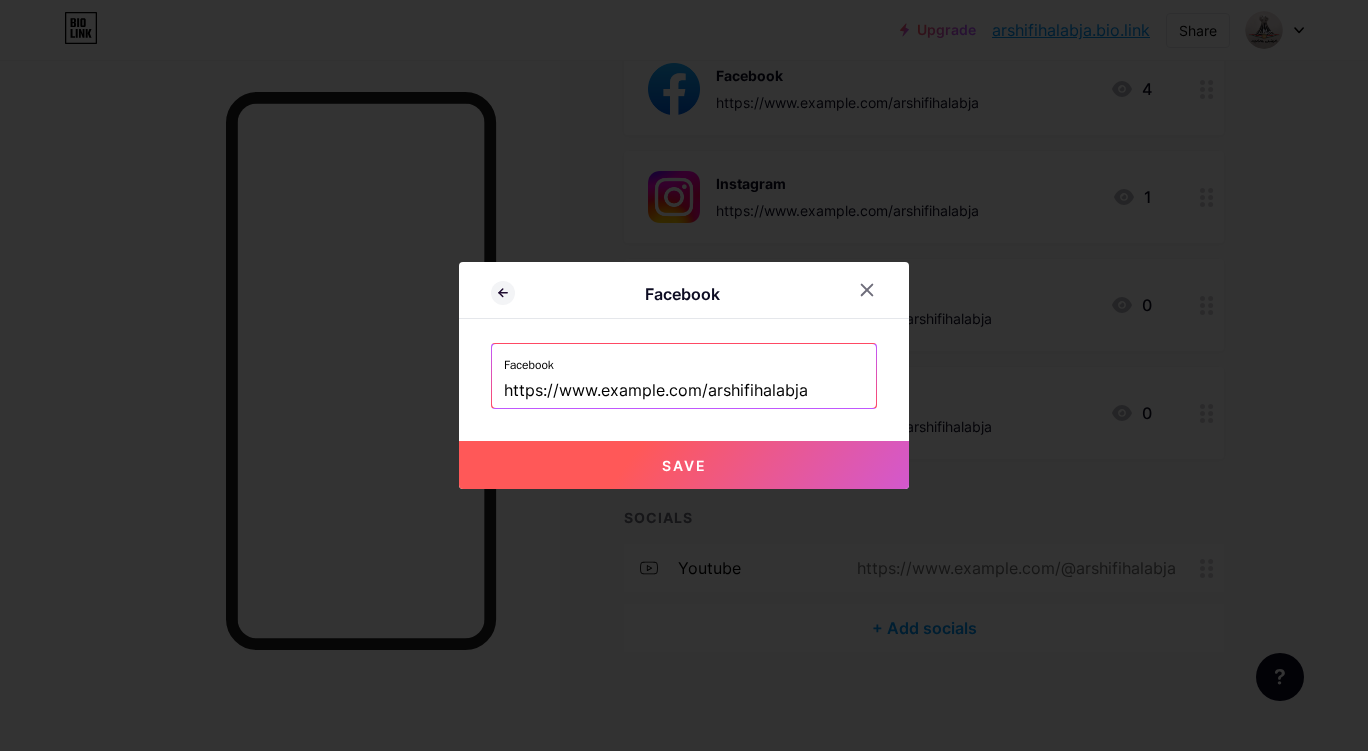 type on "https://www.example.com/arshifihalabja" 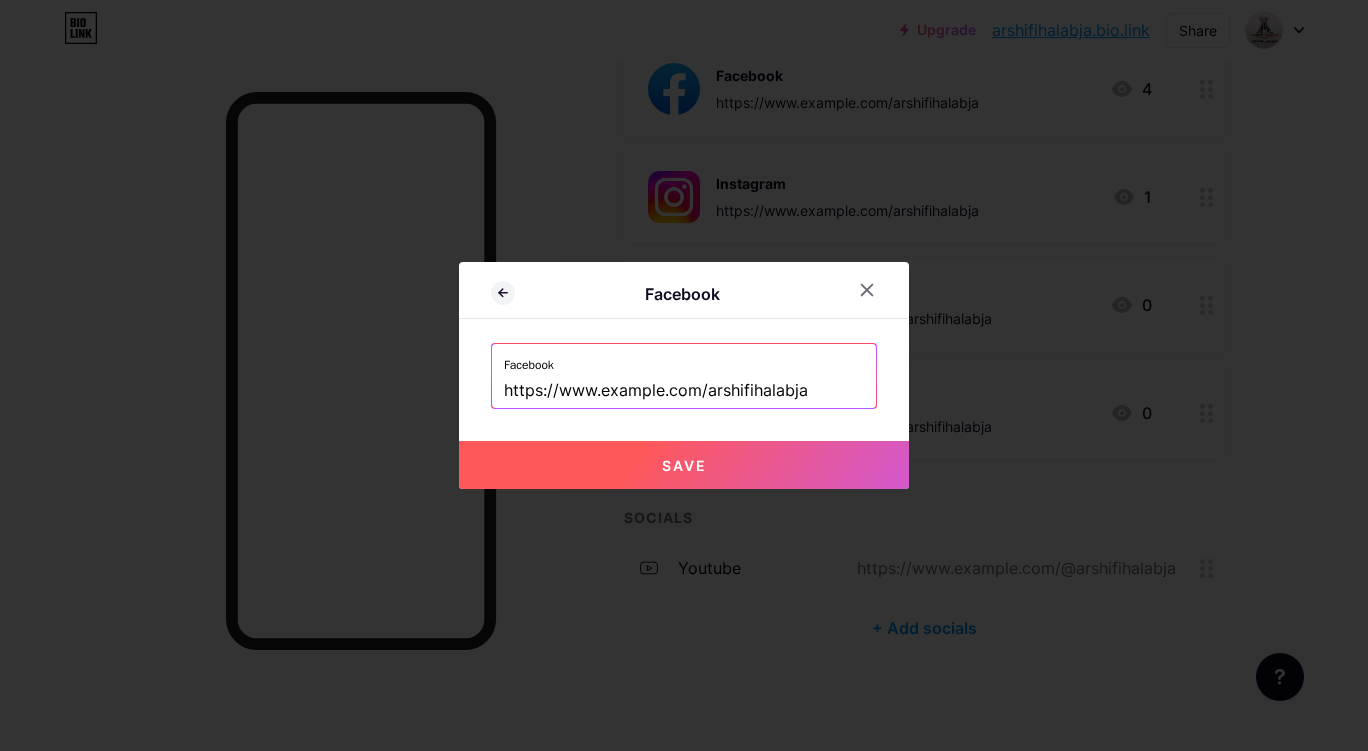 click on "Save" at bounding box center [684, 465] 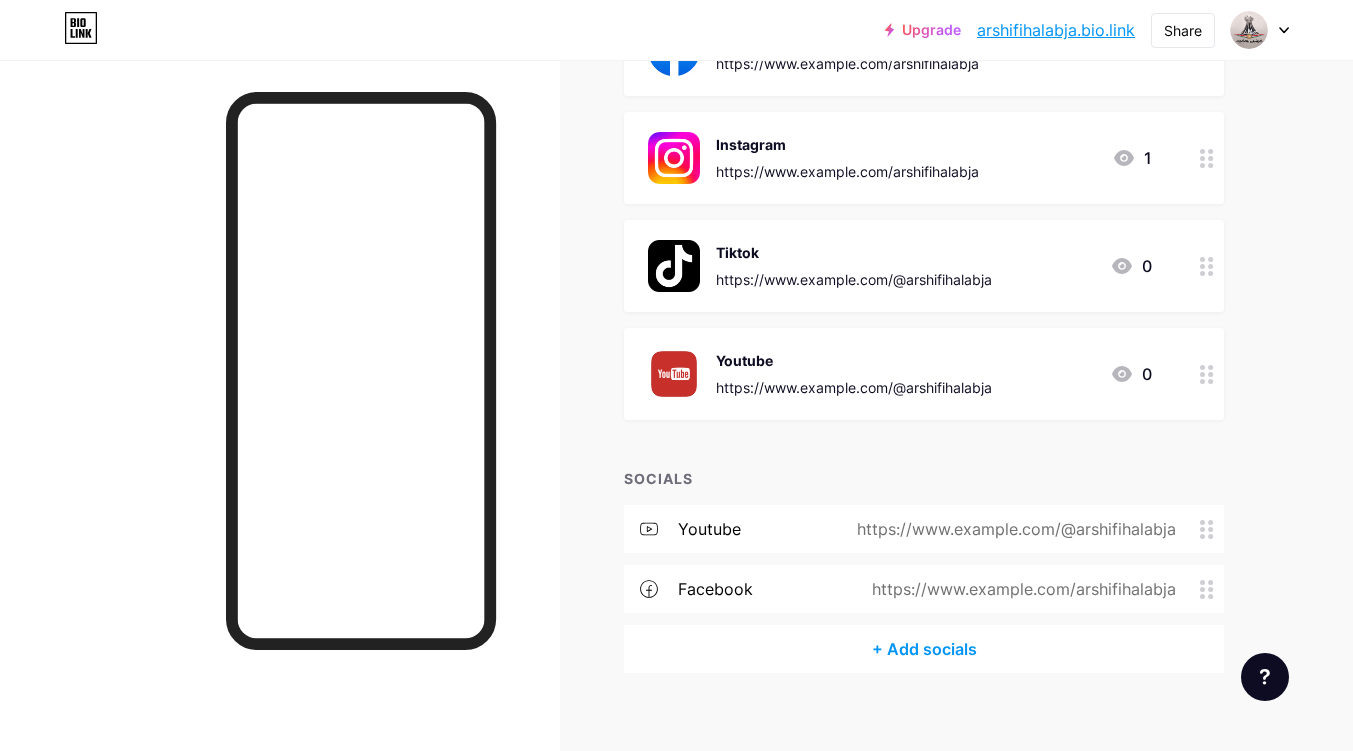 scroll, scrollTop: 332, scrollLeft: 0, axis: vertical 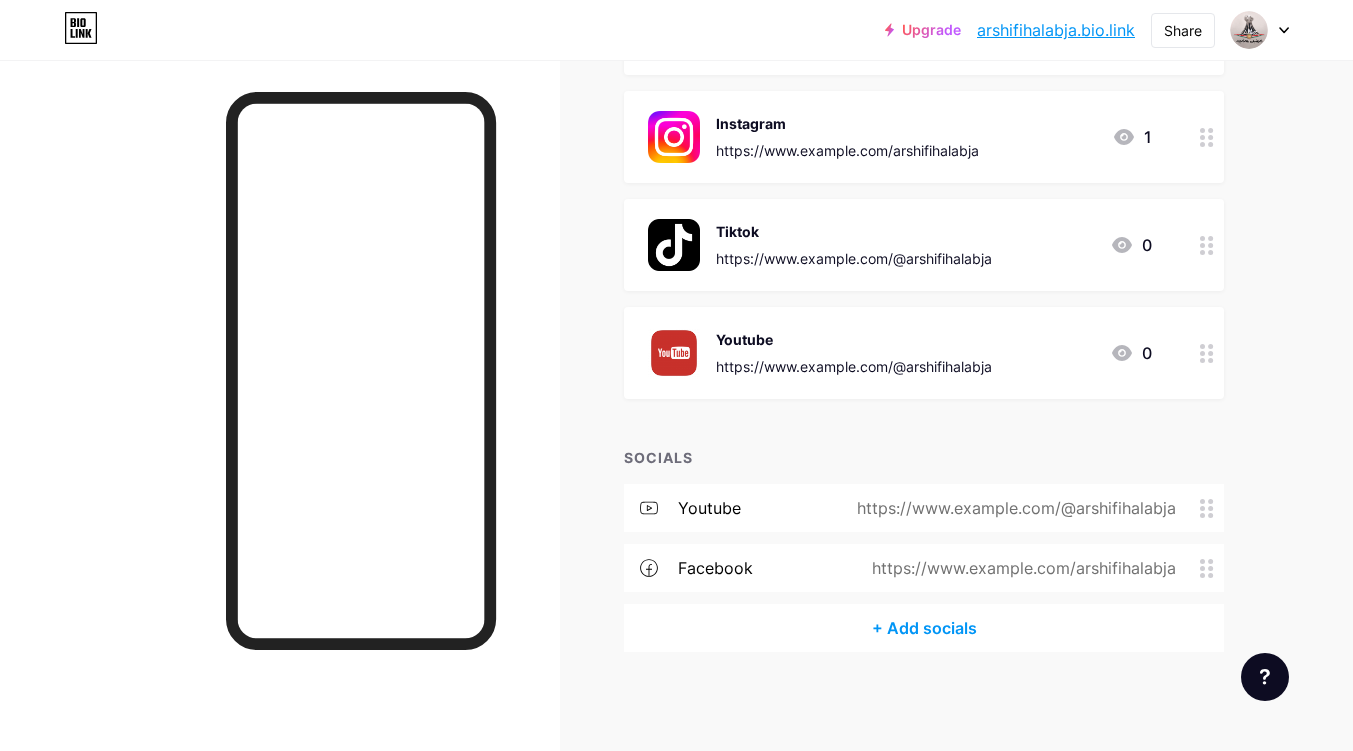 click on "Youtube
https://www.example.com/@arshifihalabja
0" at bounding box center [900, 353] 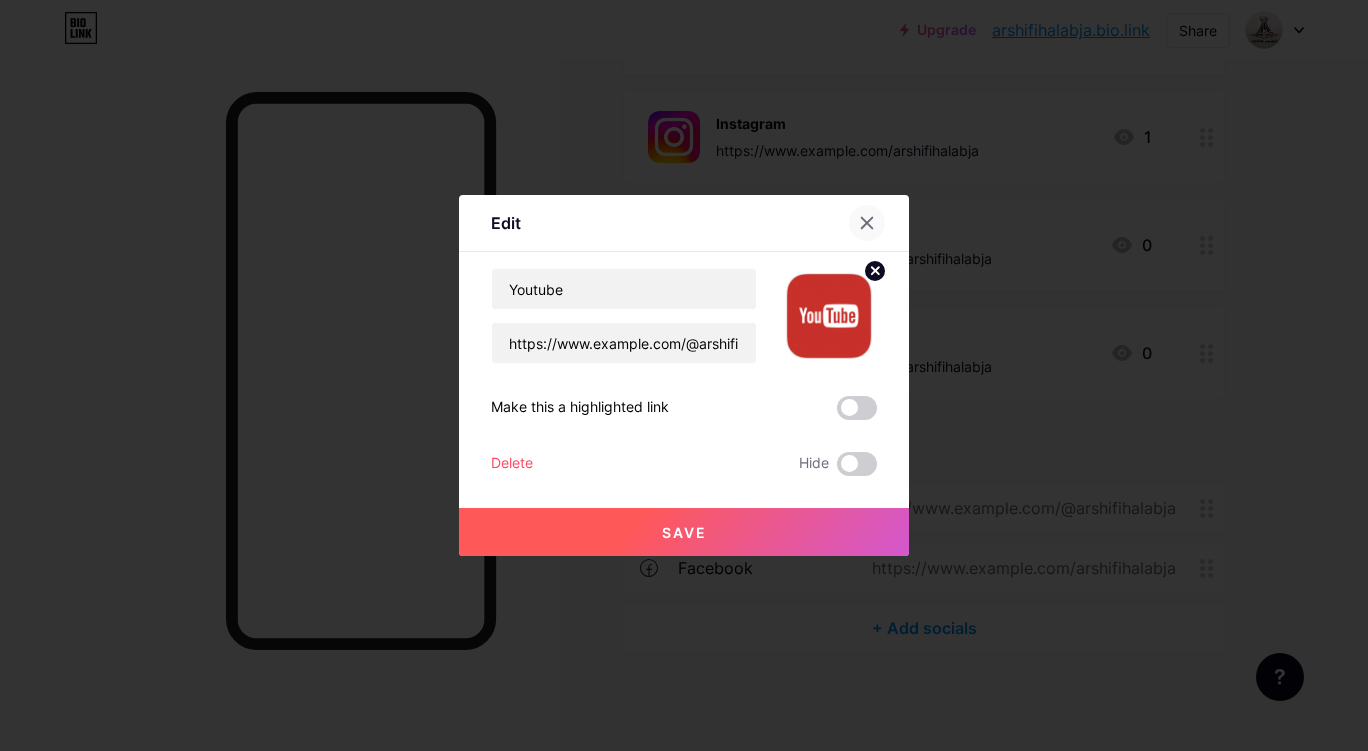 click 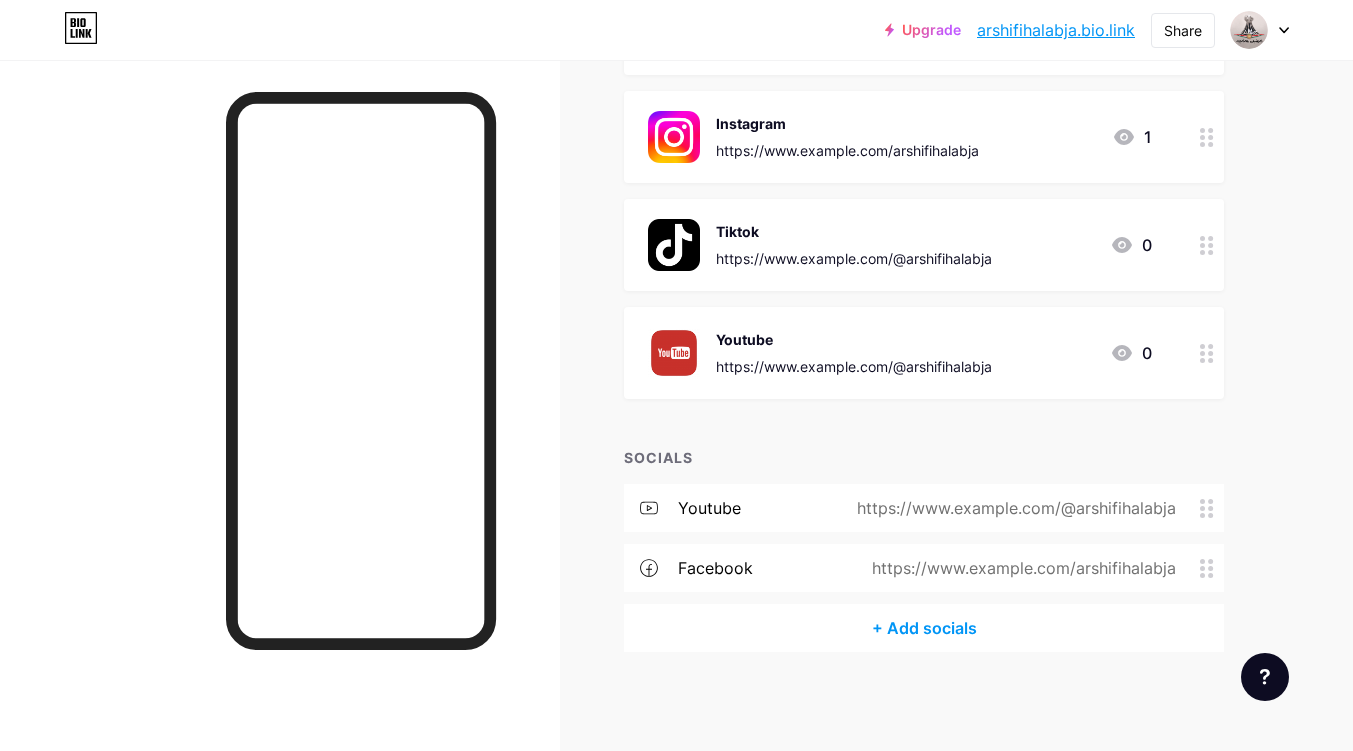 scroll, scrollTop: 232, scrollLeft: 0, axis: vertical 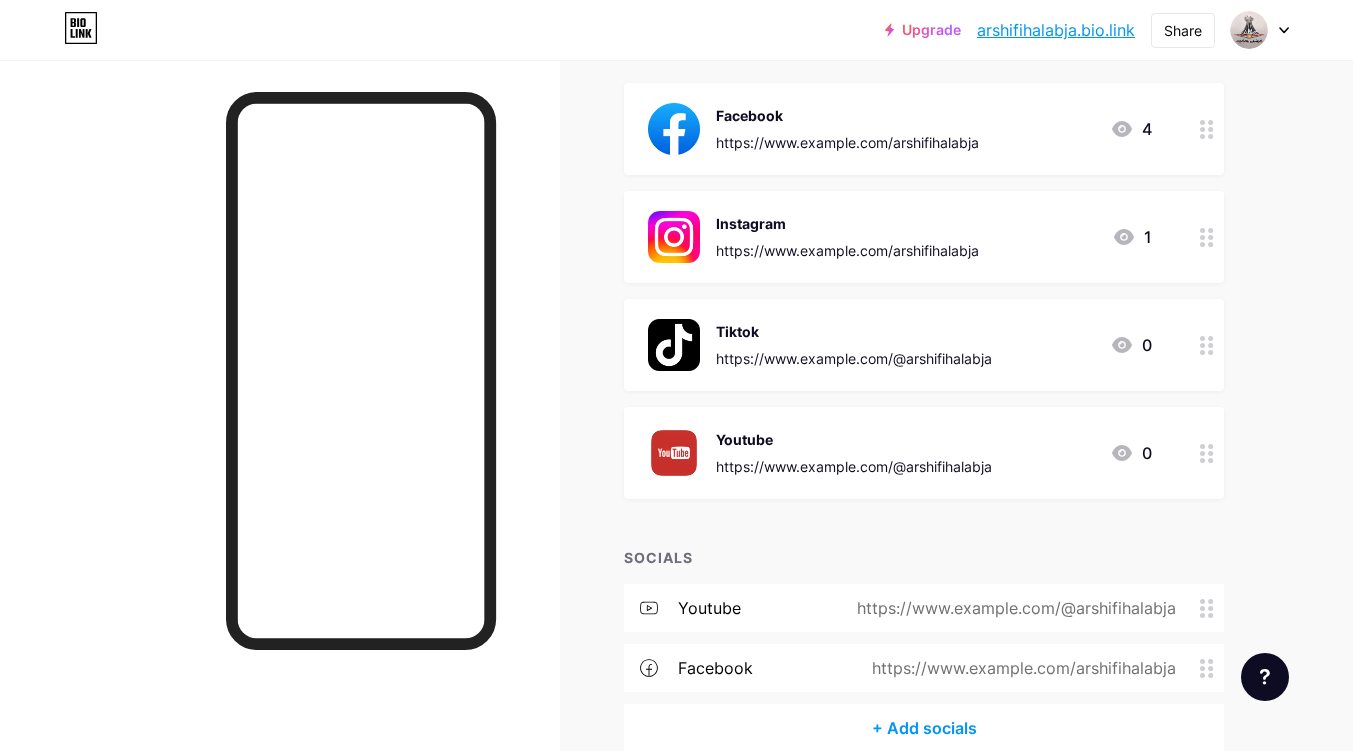 click on "https://www.example.com/arshifihalabja" at bounding box center [847, 250] 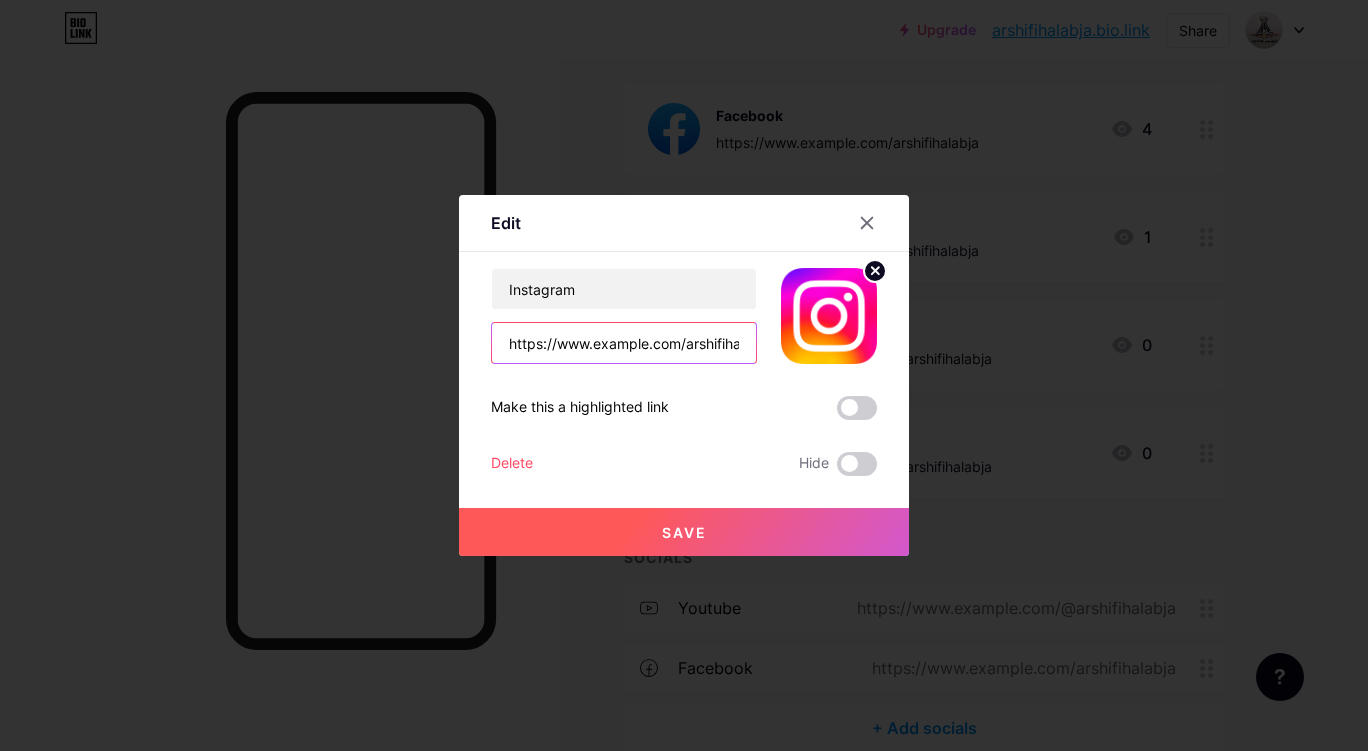 click on "https://www.example.com/arshifihalabja" at bounding box center (624, 343) 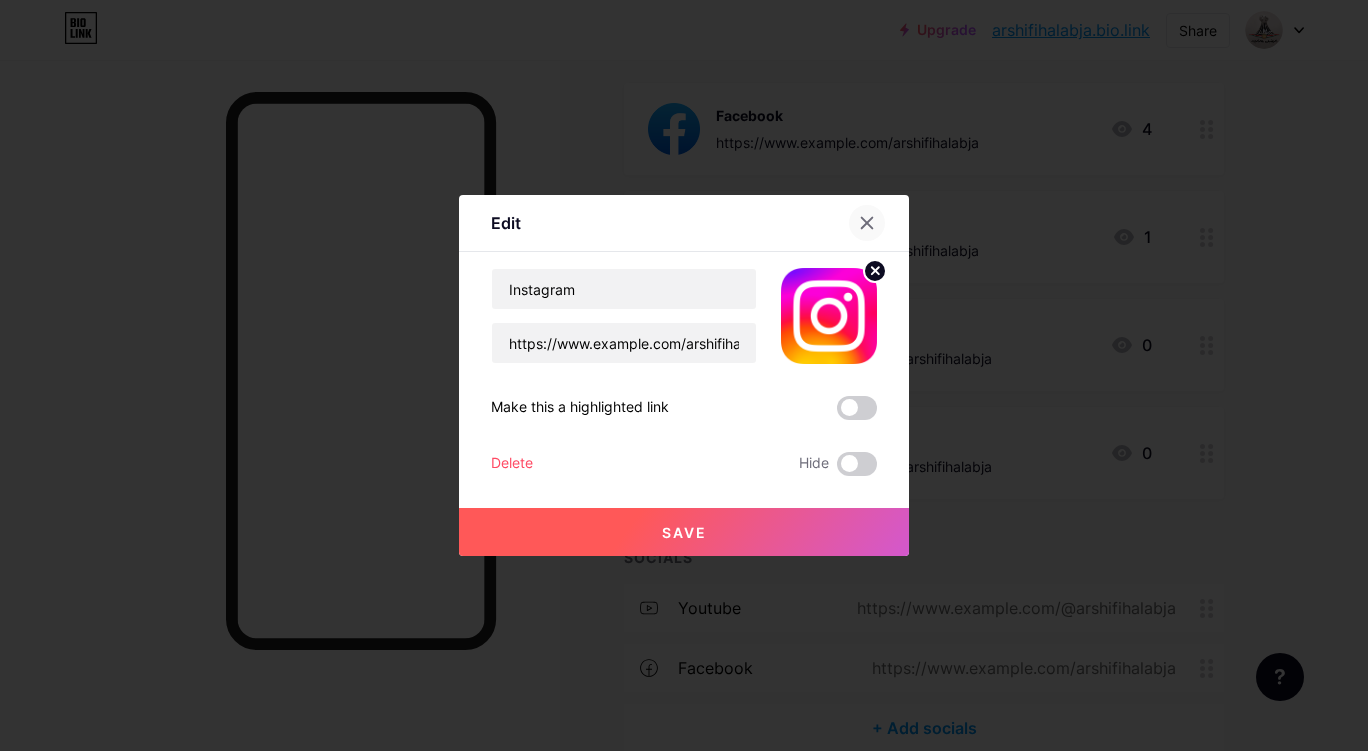 click 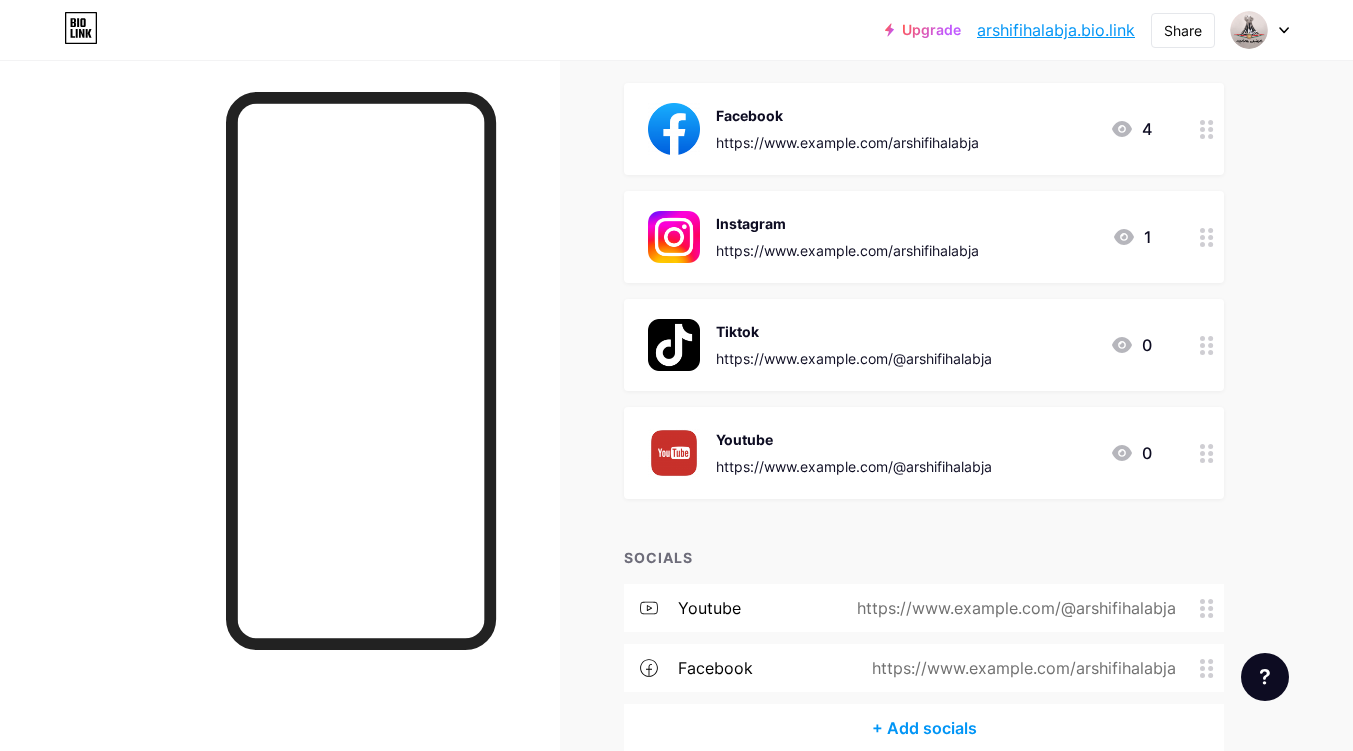 click on "+ Add socials" at bounding box center (924, 728) 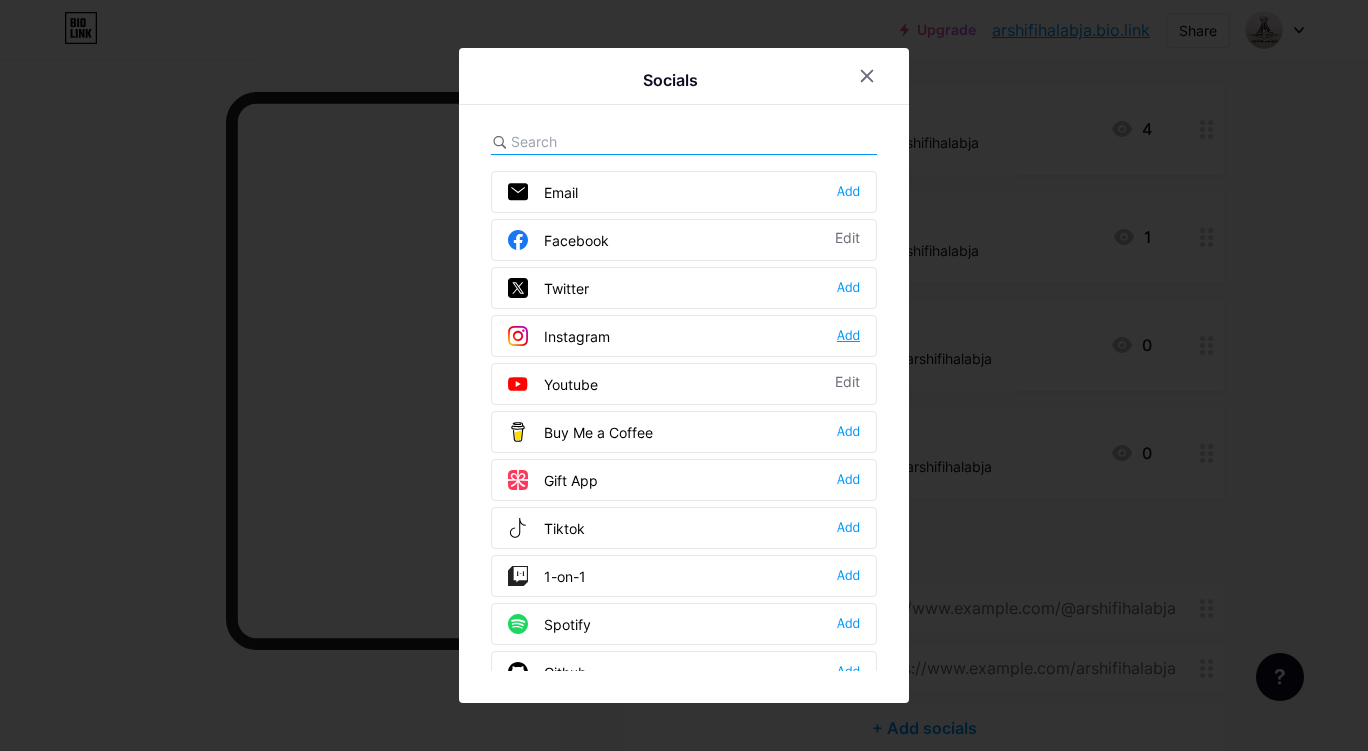 click on "Add" at bounding box center (848, 336) 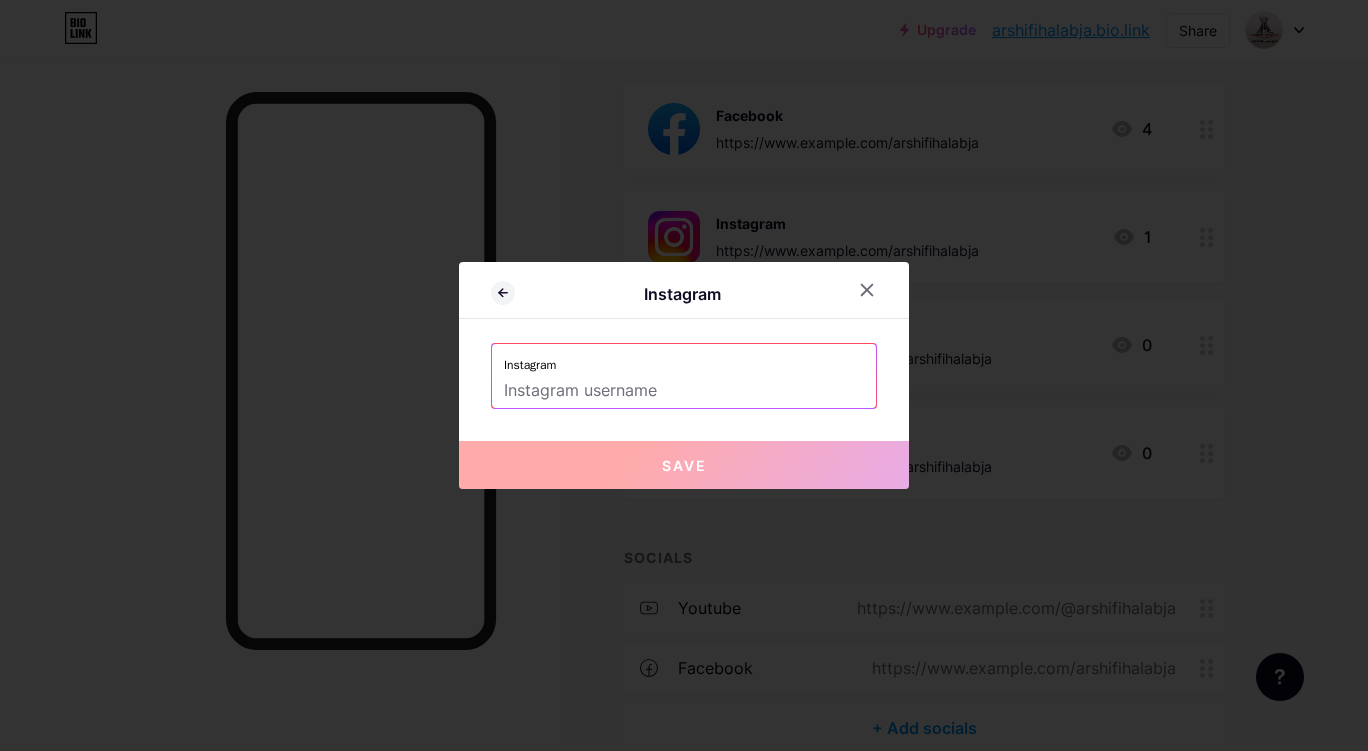 paste on "https://www.example.com/arshifihalabja" 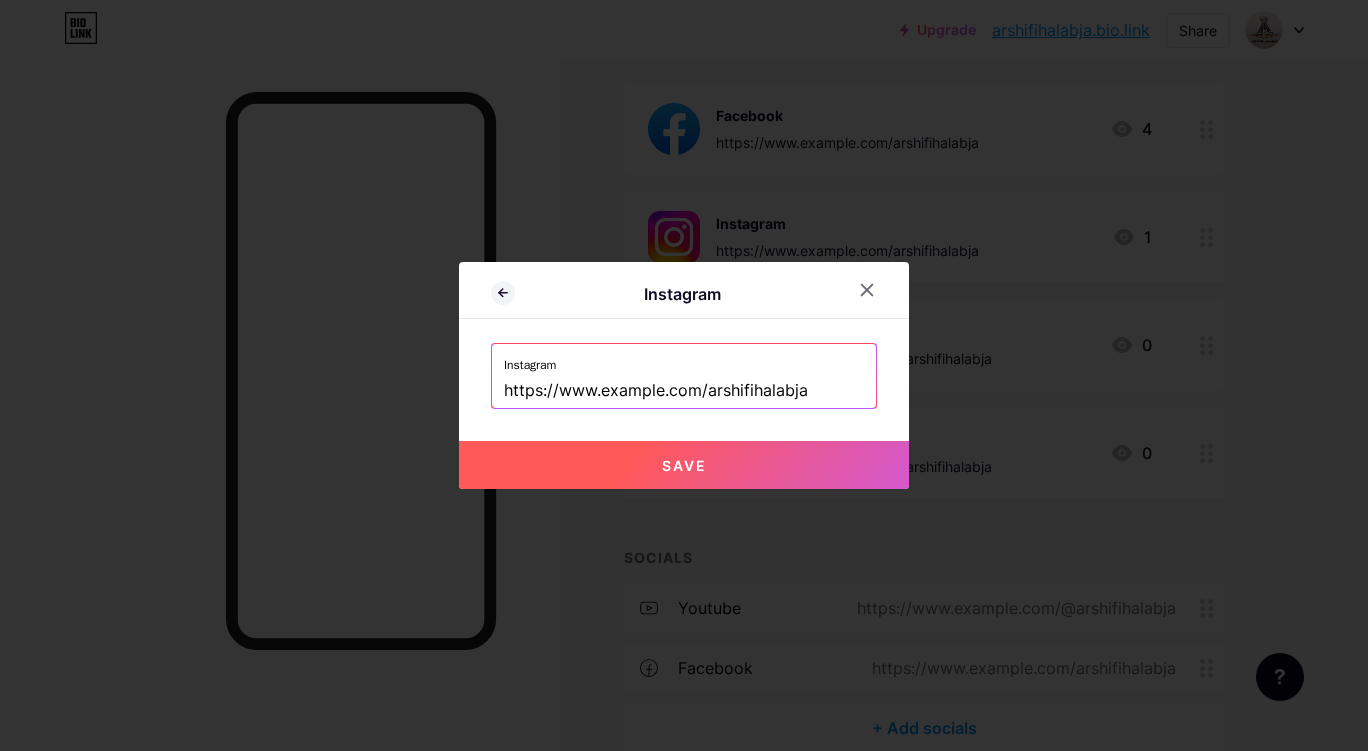 click on "Save" at bounding box center (684, 465) 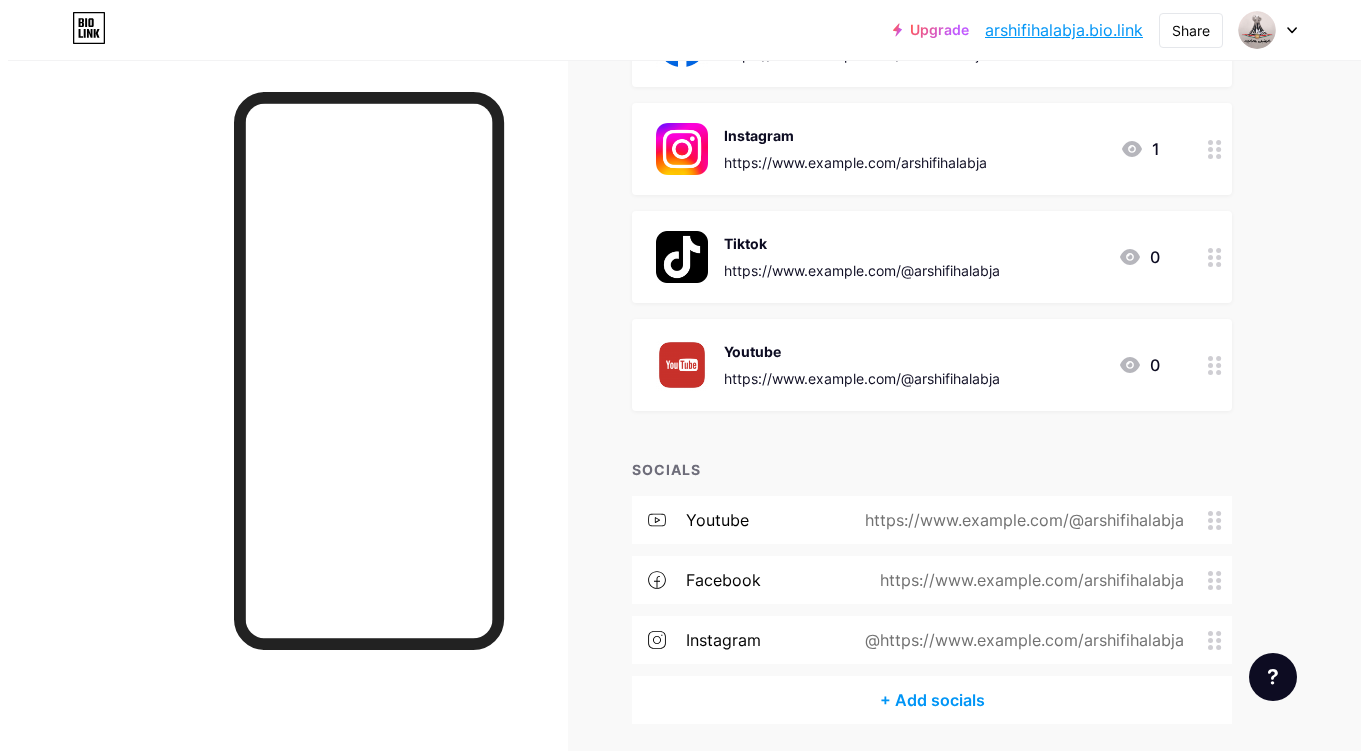scroll, scrollTop: 332, scrollLeft: 0, axis: vertical 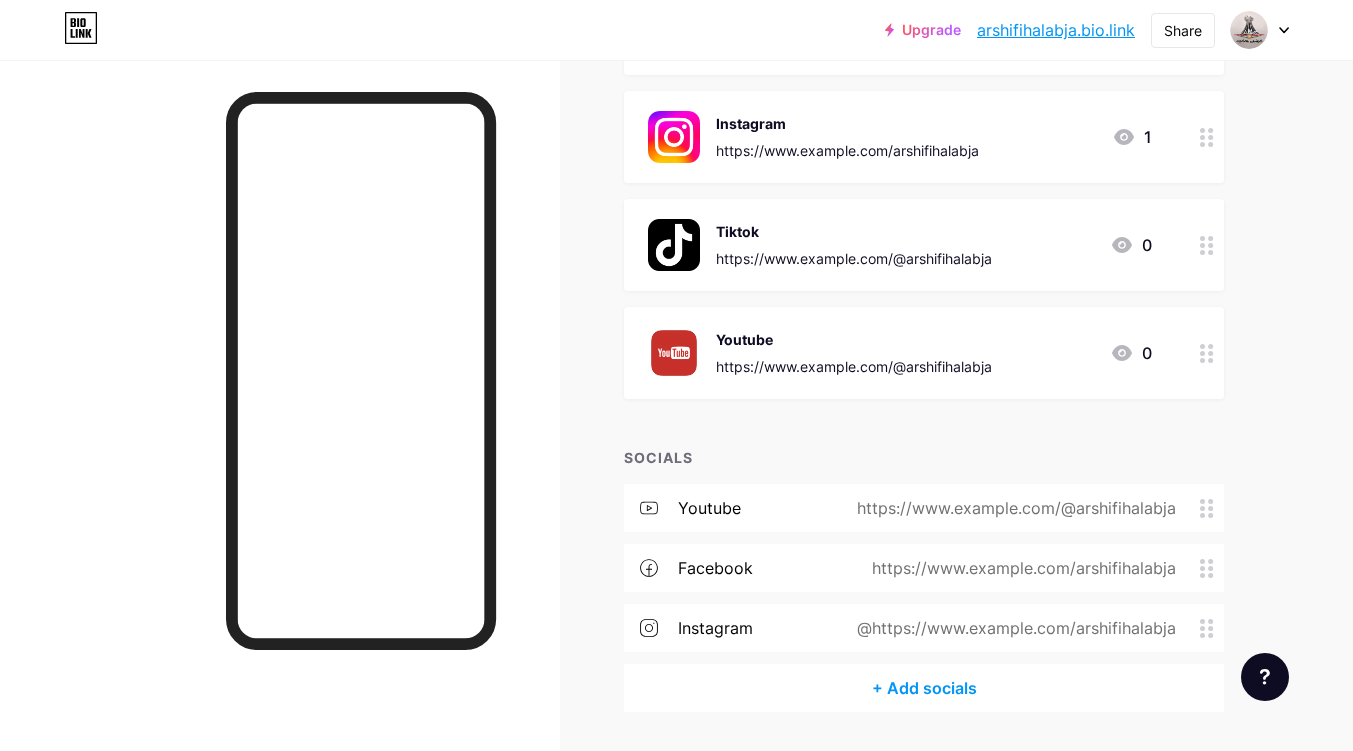 click on "https://www.example.com/@arshifihalabja" at bounding box center [854, 366] 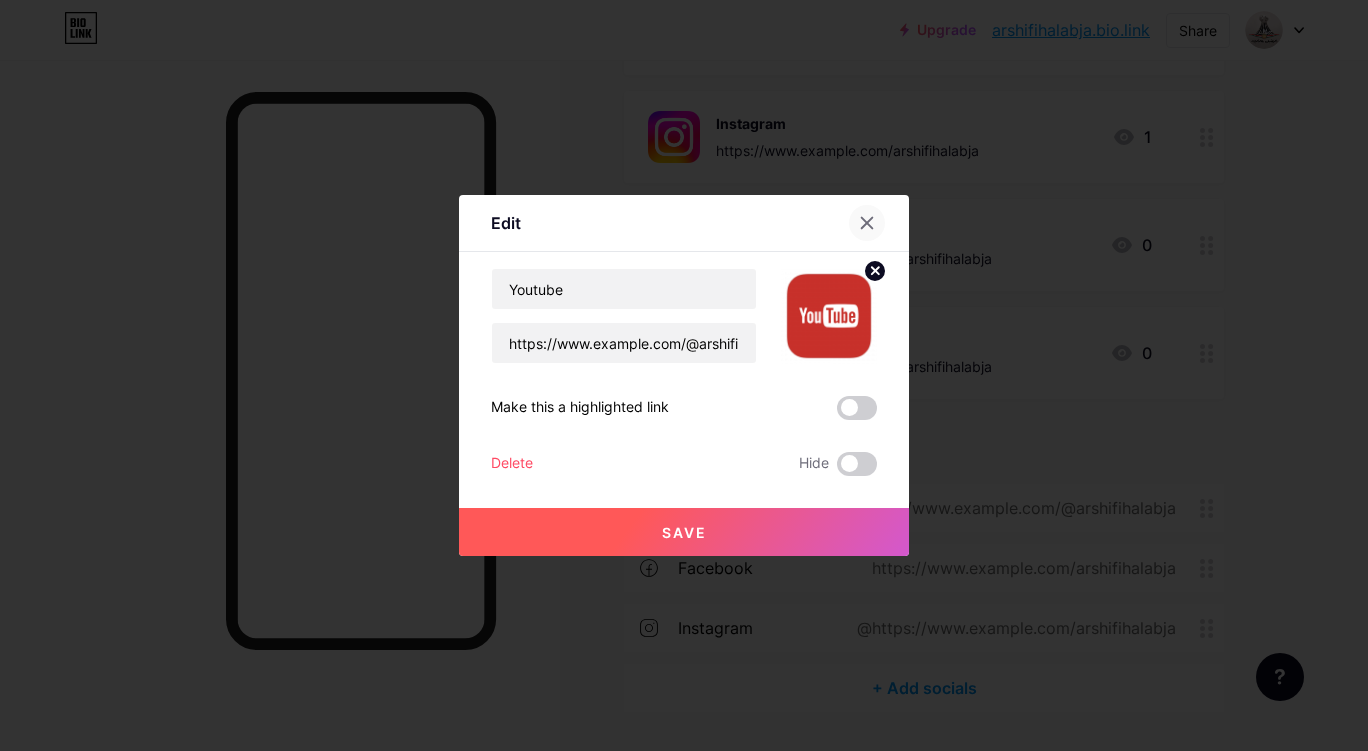 click 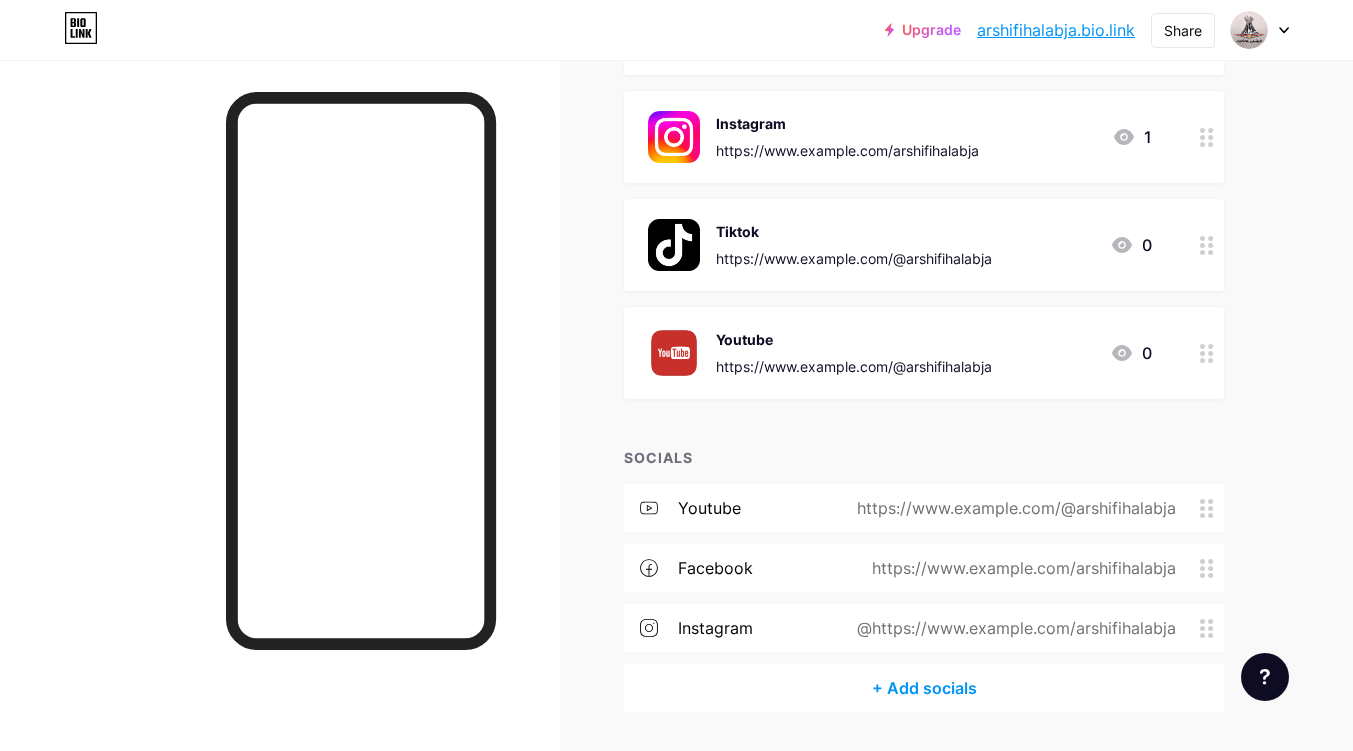 click on "https://www.example.com/@arshifihalabja" at bounding box center [854, 258] 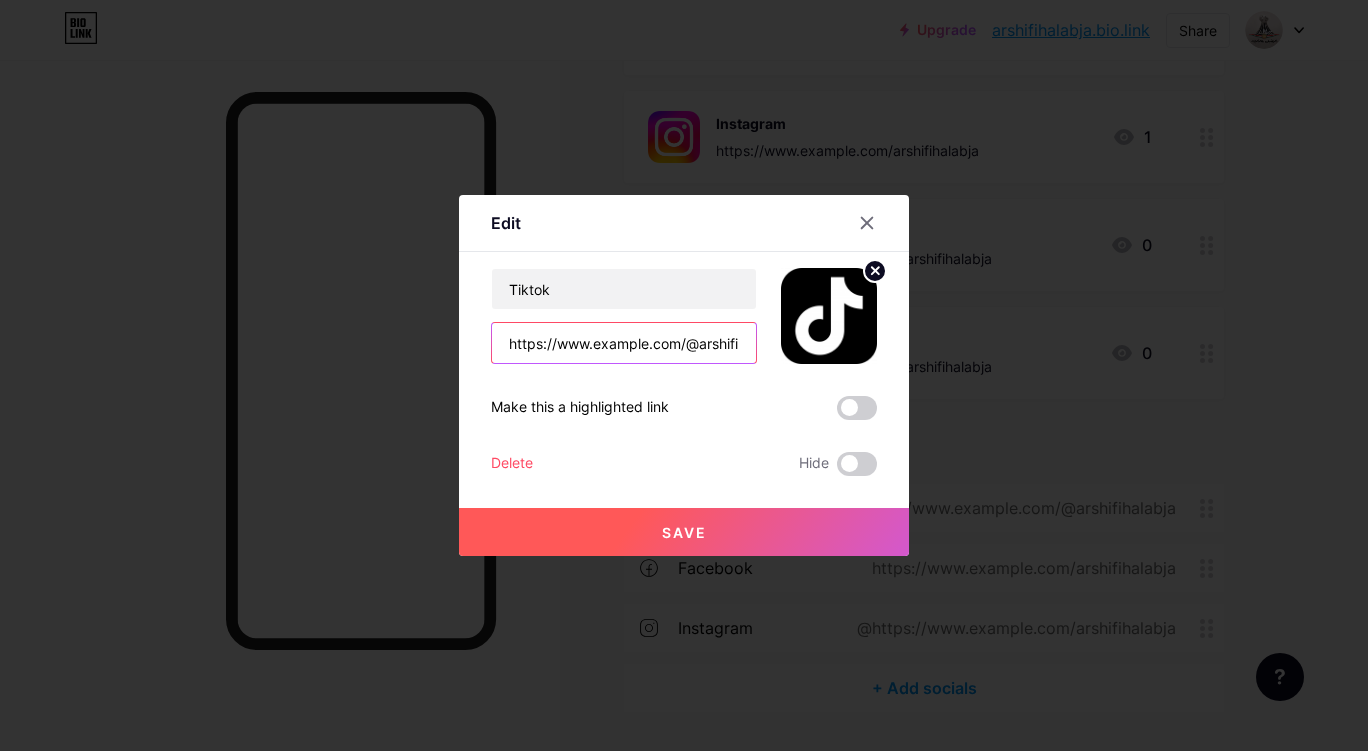 click on "https://www.example.com/@arshifihalabja" at bounding box center (624, 343) 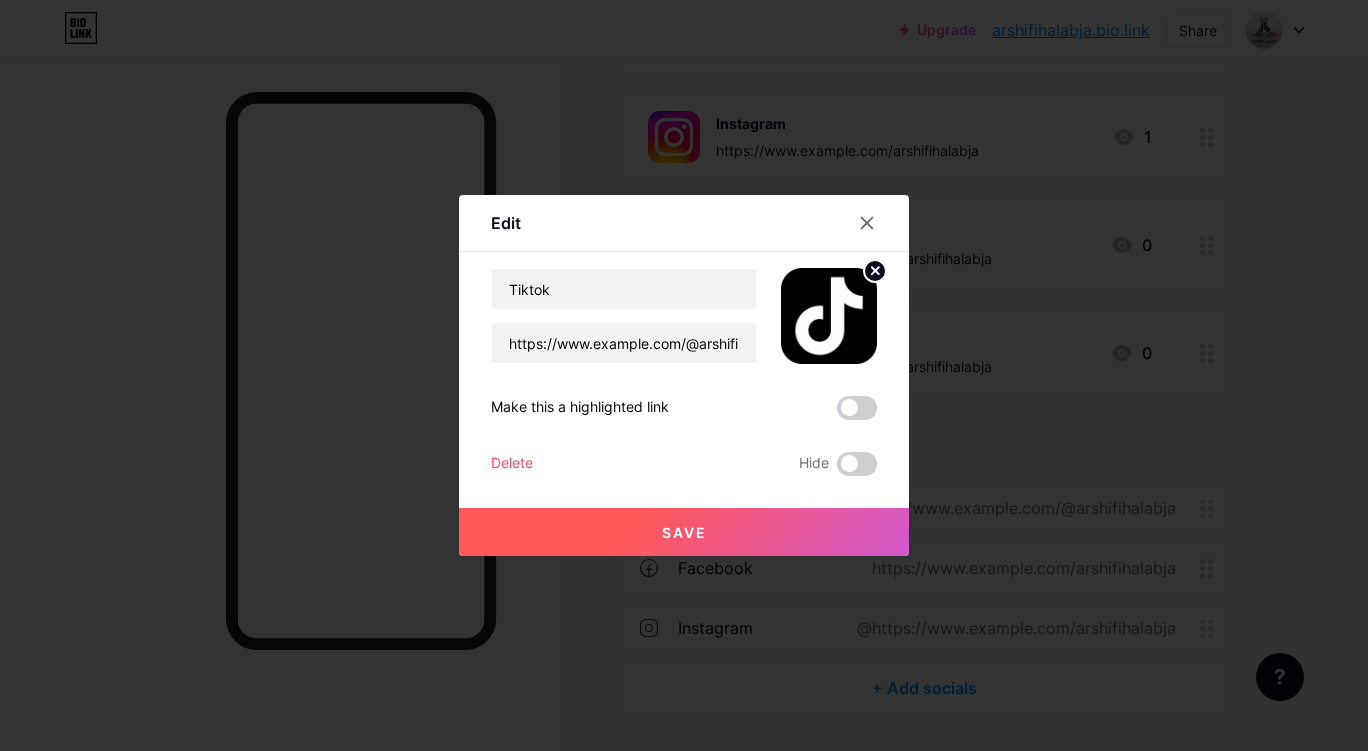 click at bounding box center (867, 223) 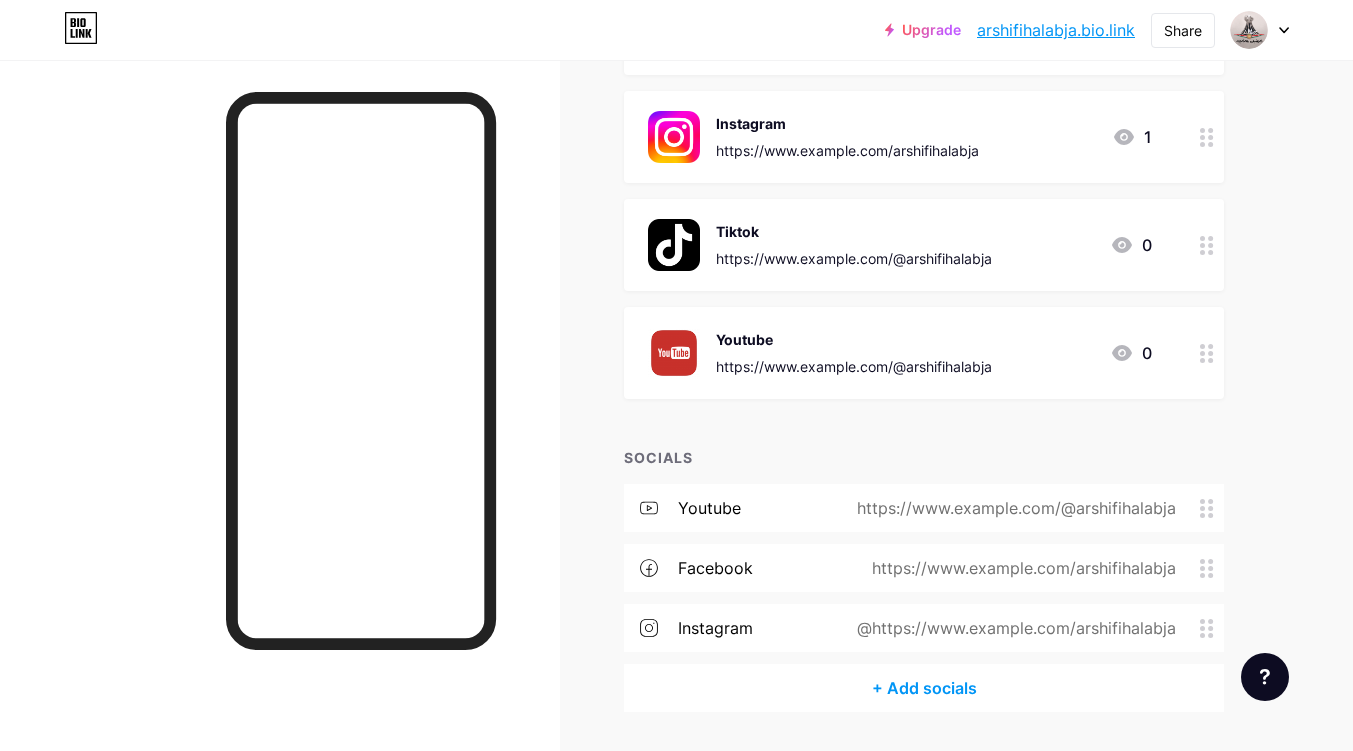 click on "+ Add socials" at bounding box center (924, 688) 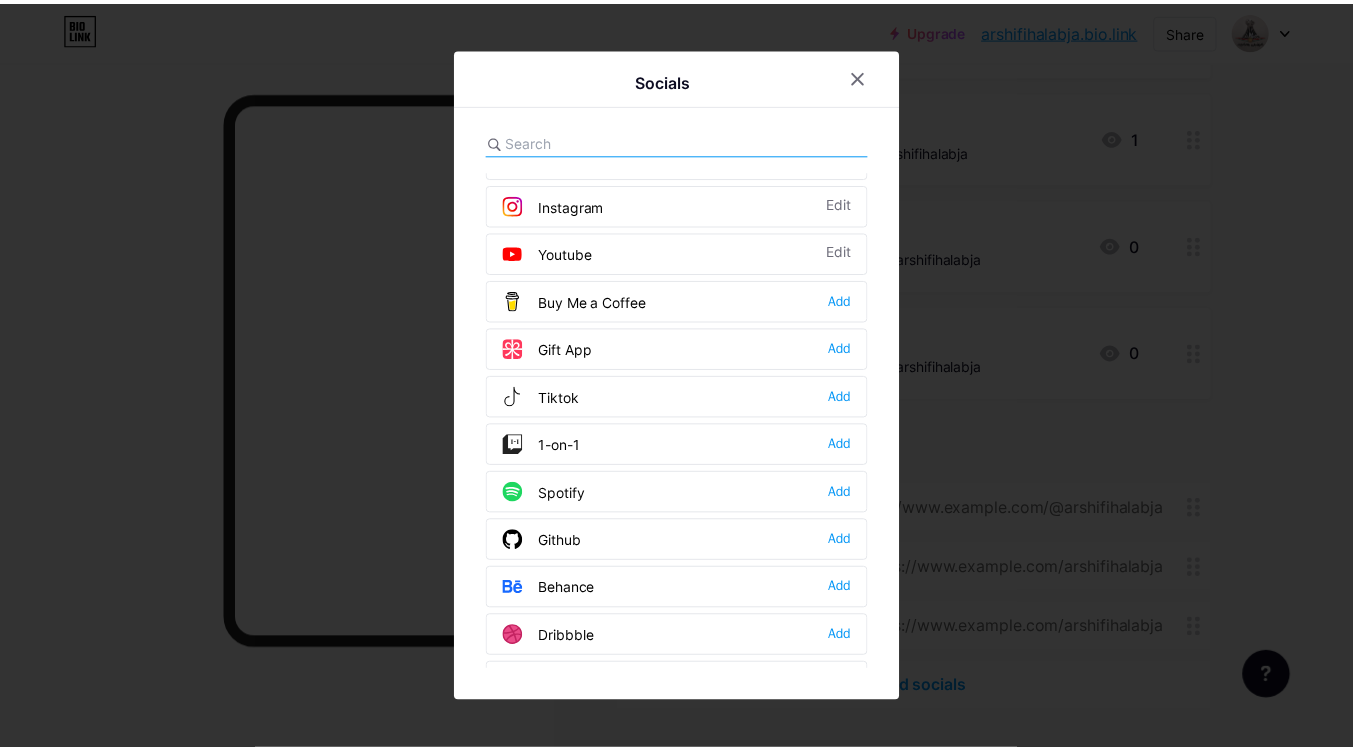scroll, scrollTop: 104, scrollLeft: 0, axis: vertical 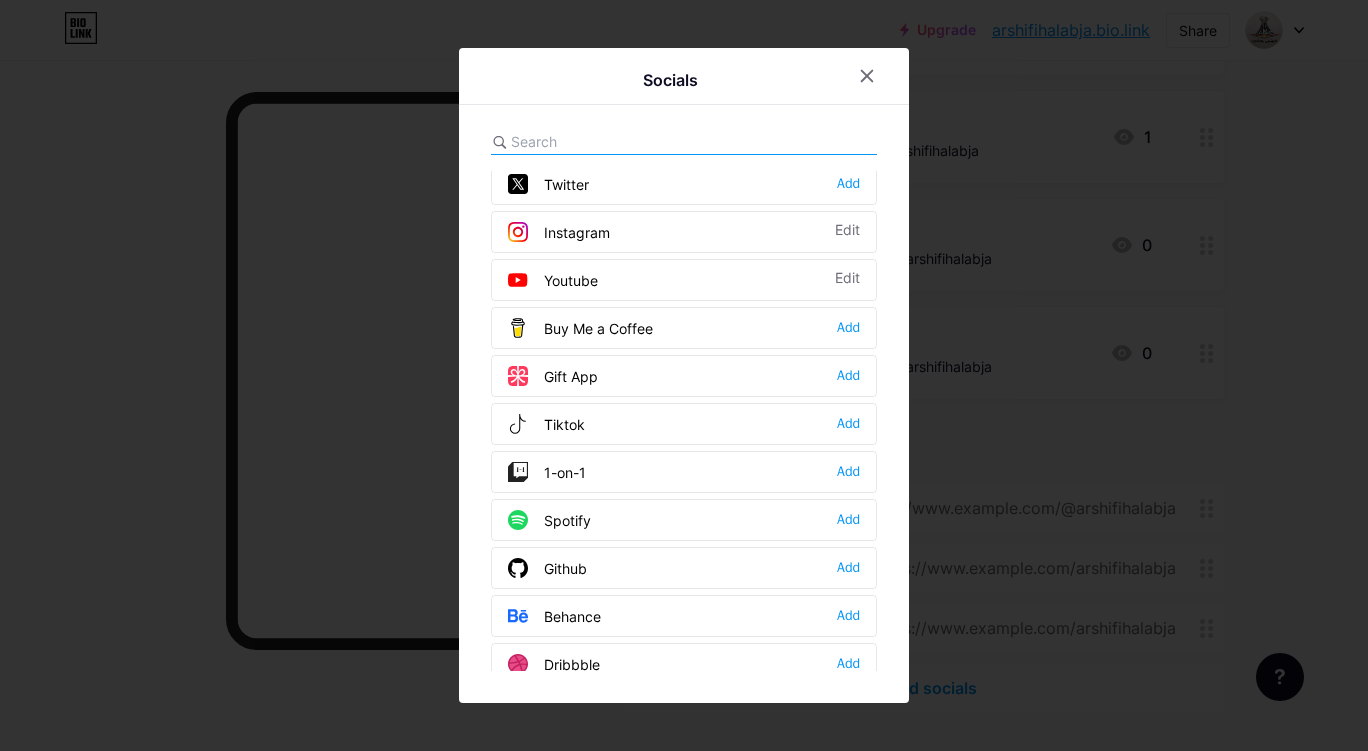 click on "Tiktok
Add" at bounding box center [684, 424] 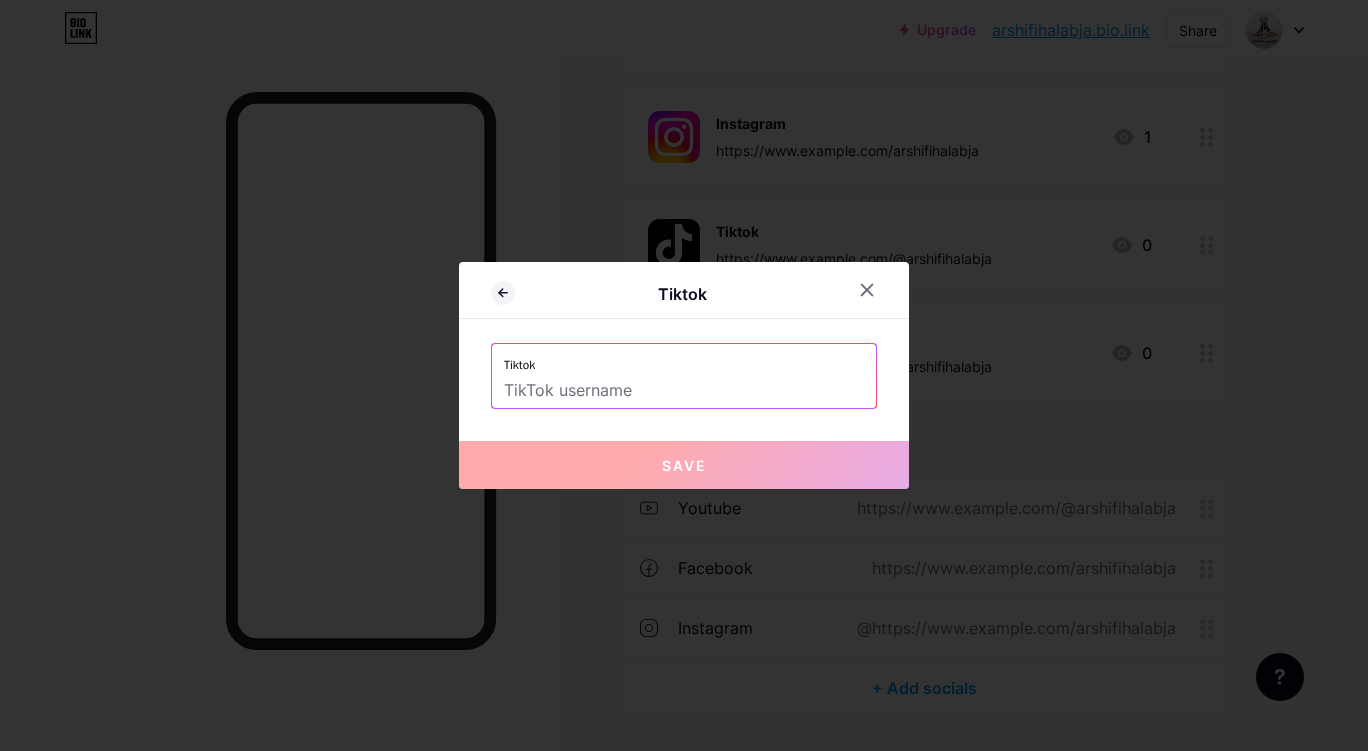 click at bounding box center (684, 391) 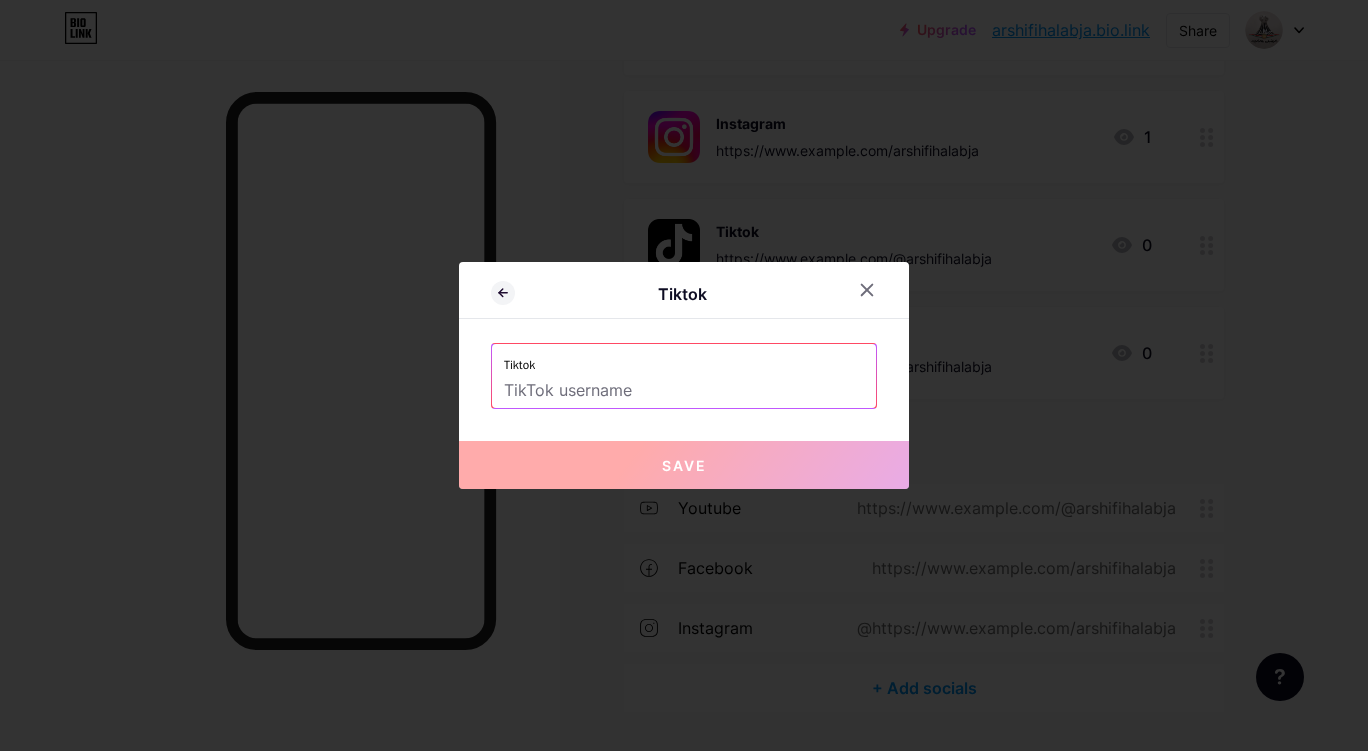 paste on "https://www.example.com/@arshifihalabja" 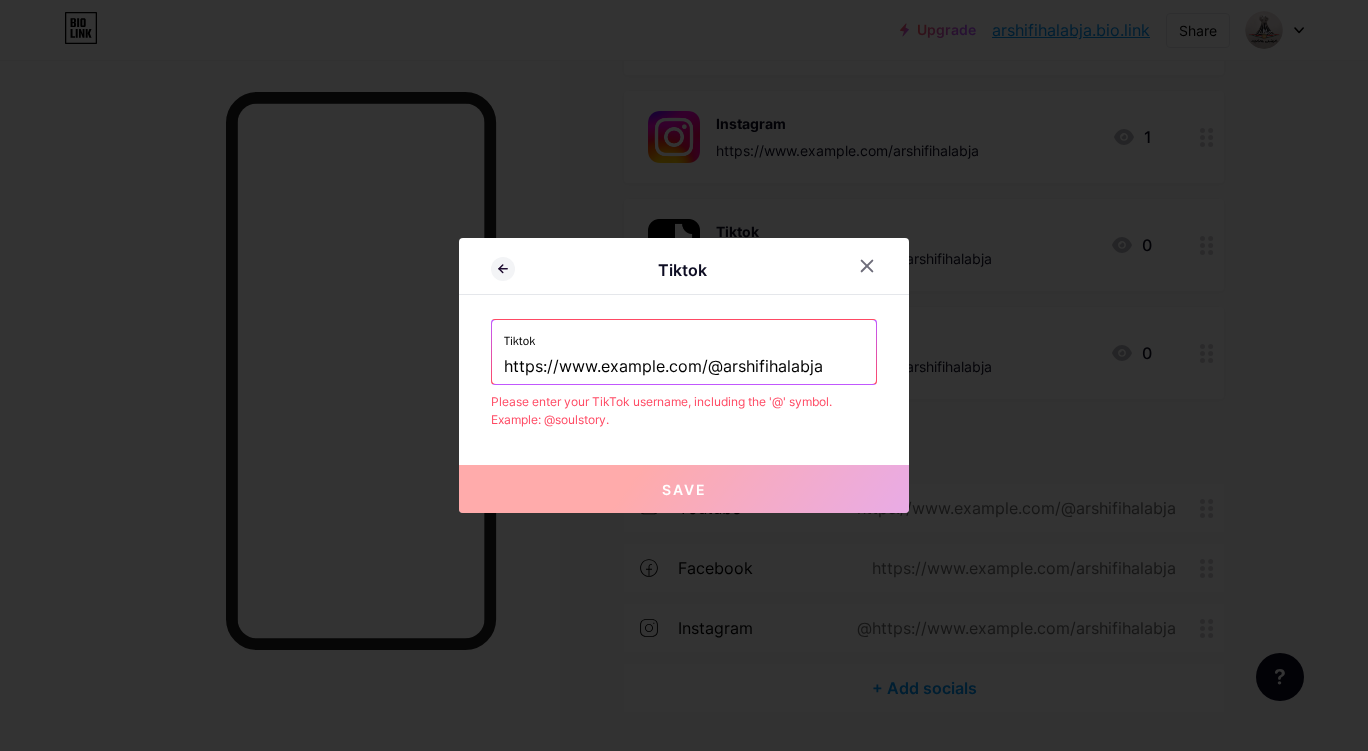 click on "https://www.example.com/@arshifihalabja" at bounding box center (684, 367) 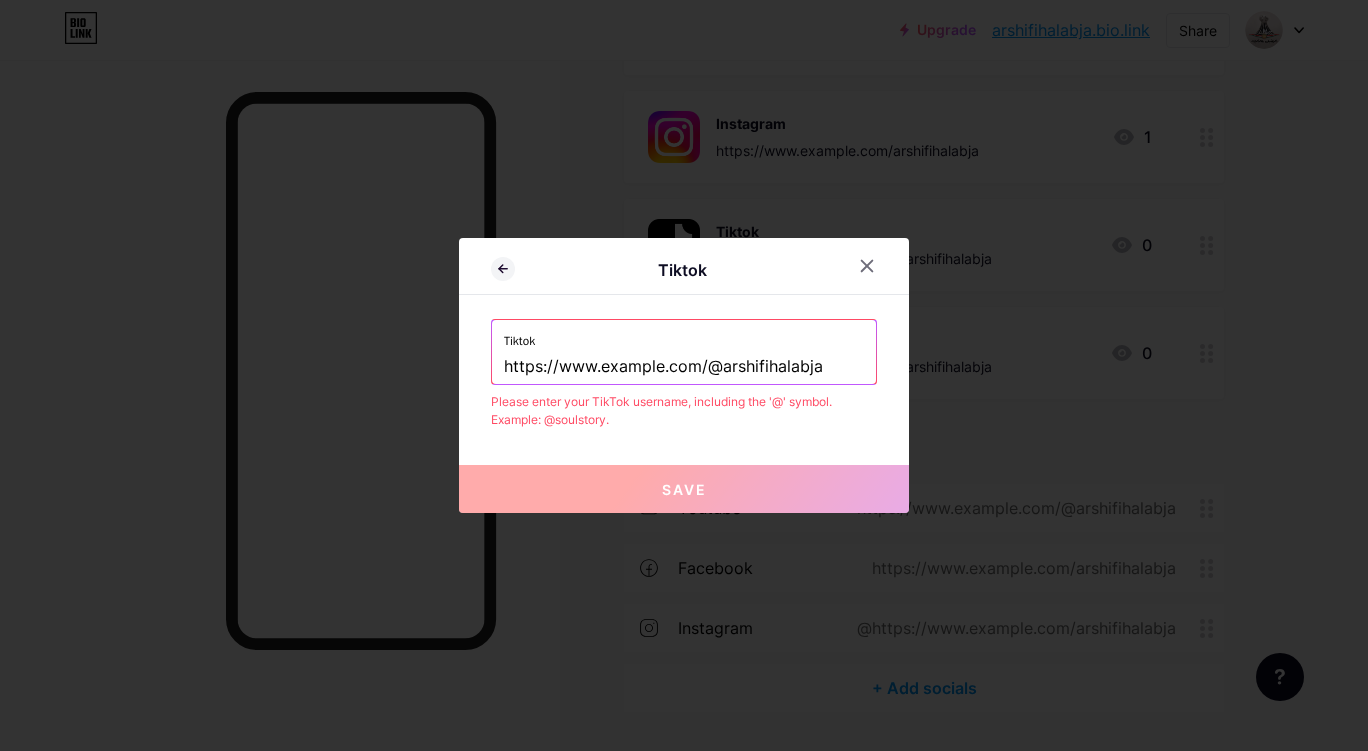 type on "https://www.example.com@arshifihalabja" 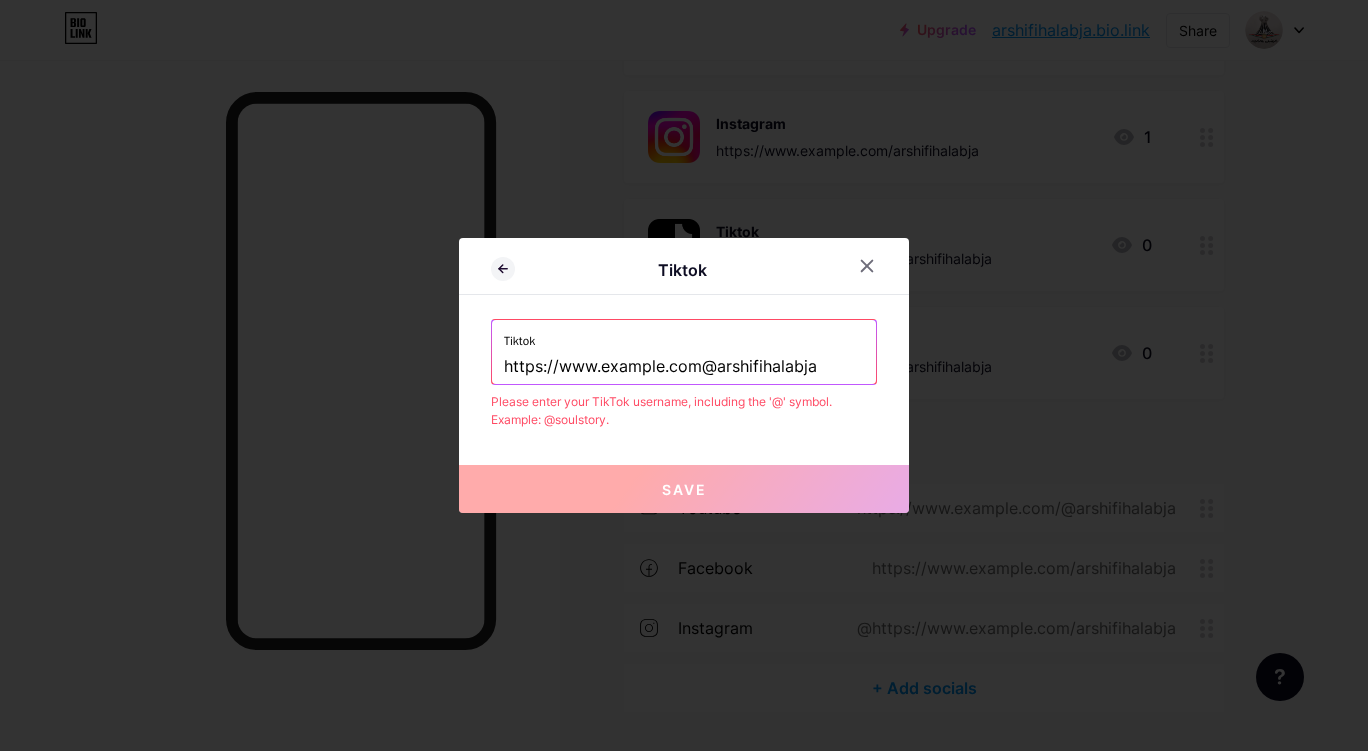 click on "https://www.example.com@arshifihalabja" at bounding box center (684, 367) 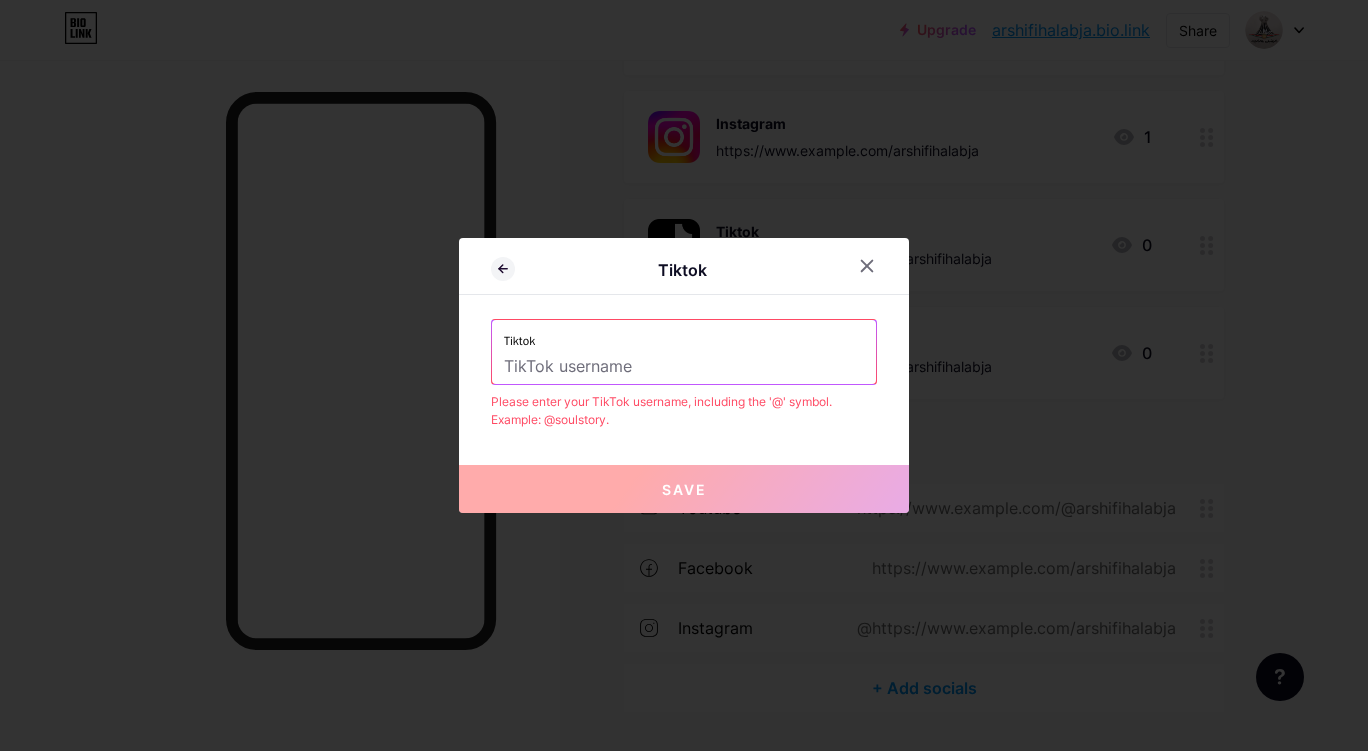 click at bounding box center [684, 367] 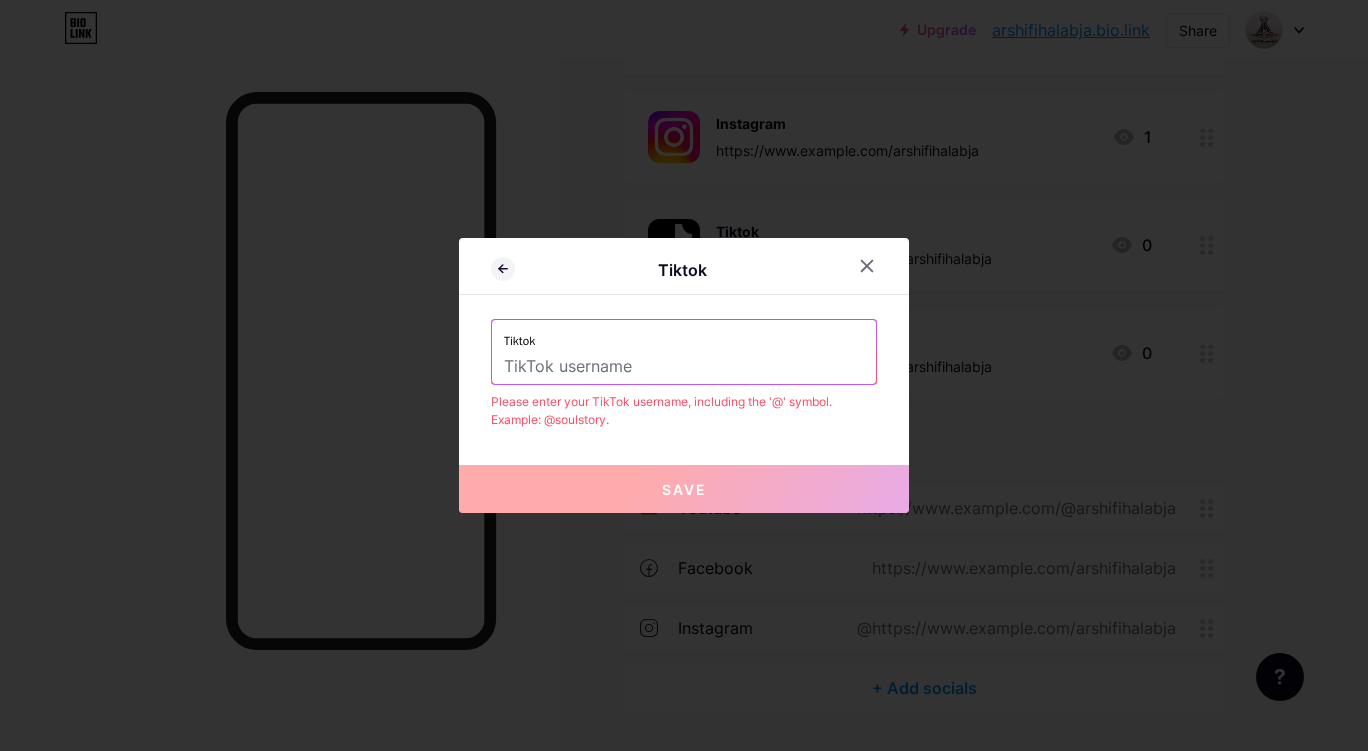 paste on "https://www.example.com/@arshifihalabja" 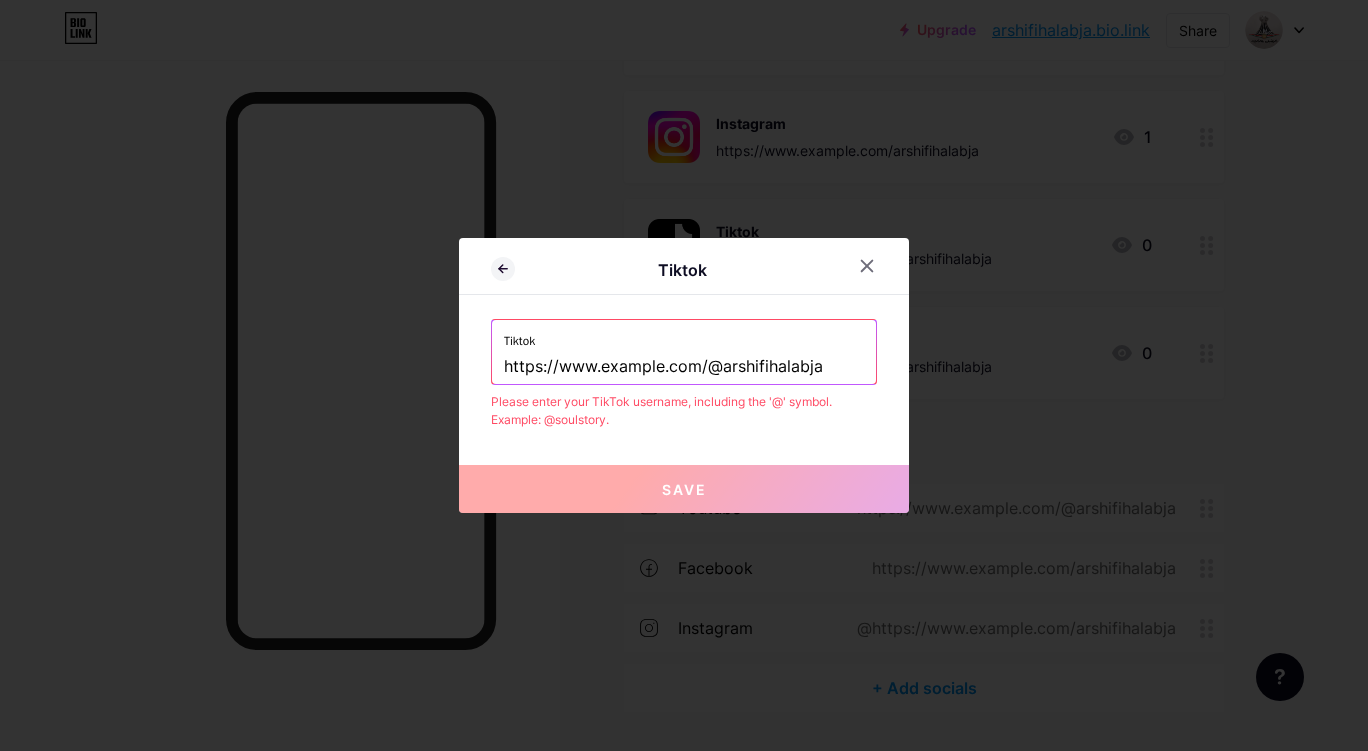 drag, startPoint x: 678, startPoint y: 370, endPoint x: 404, endPoint y: 369, distance: 274.00183 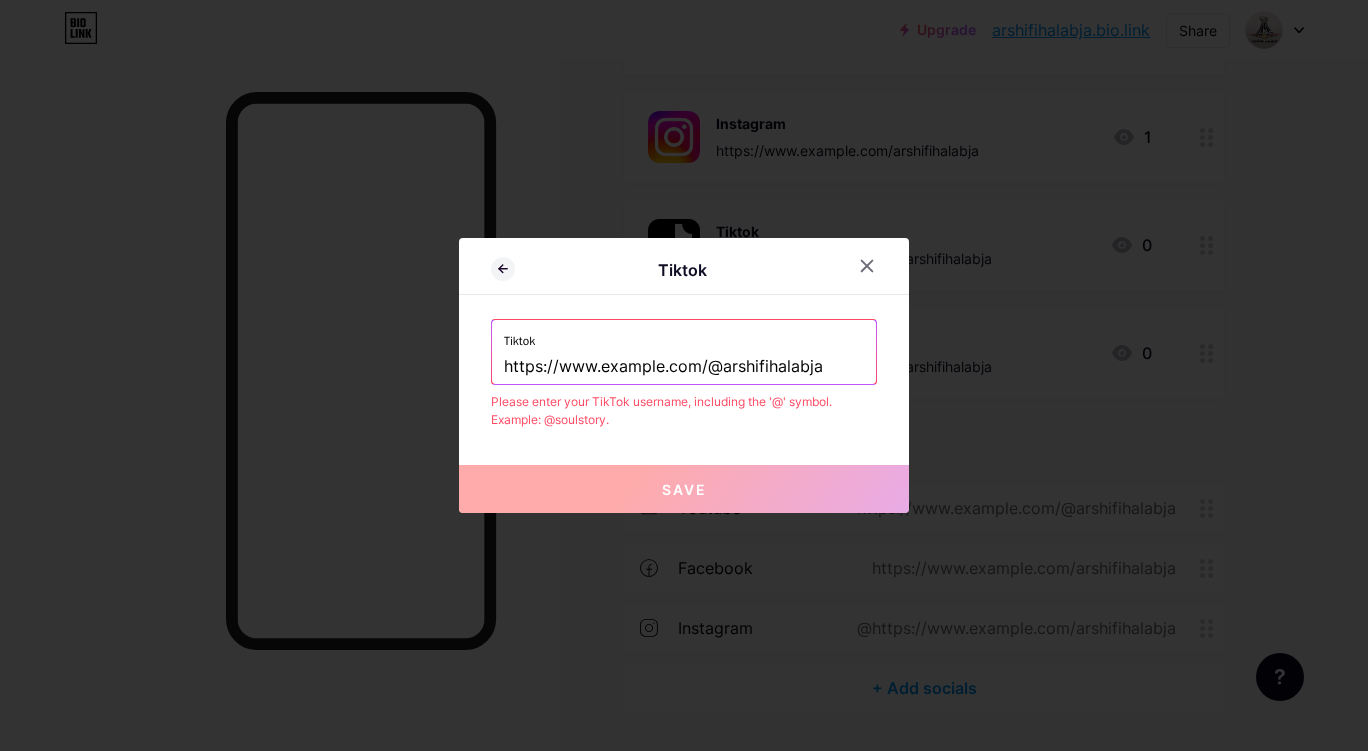 click on "Tiktok       Tiktok   https://www.example.com/@arshifihalabja   Please enter your TikTok username, including the '@' symbol. Example: @soulstory.       Save" at bounding box center (684, 375) 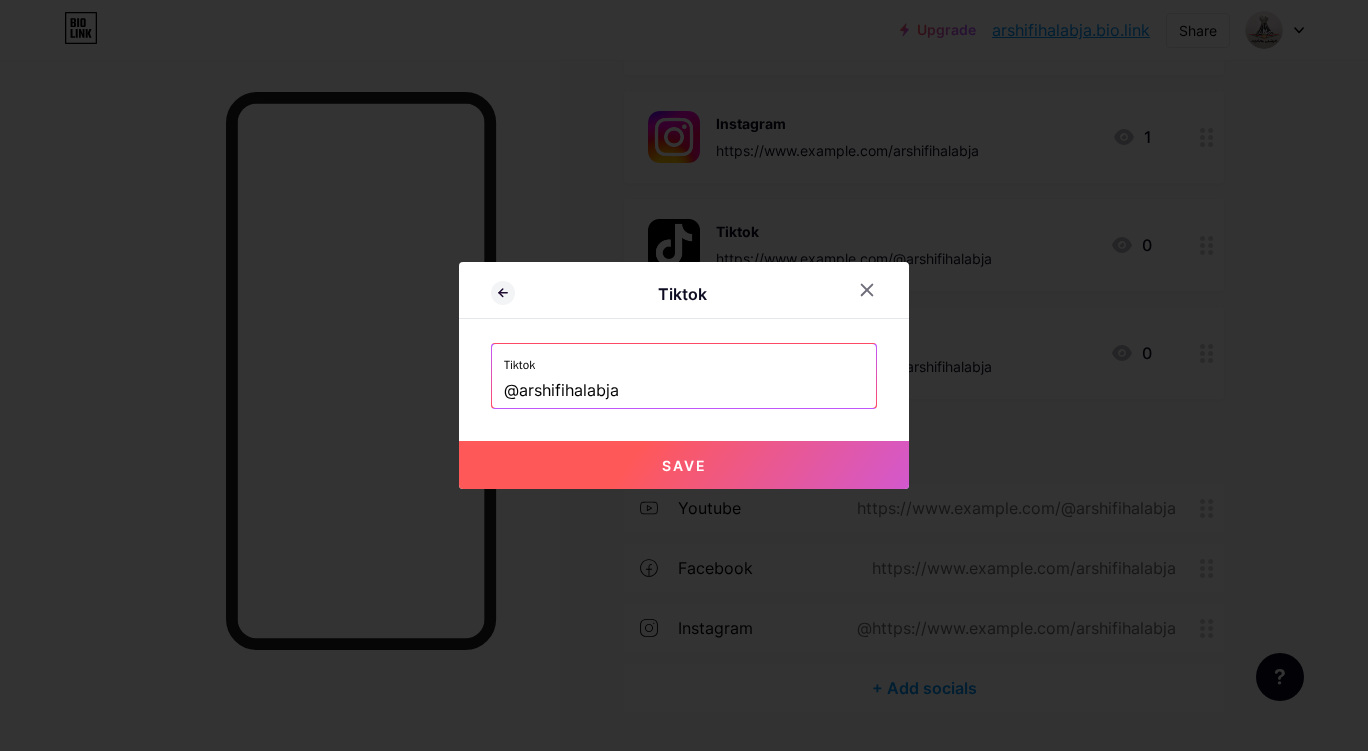 click on "Save" at bounding box center (684, 465) 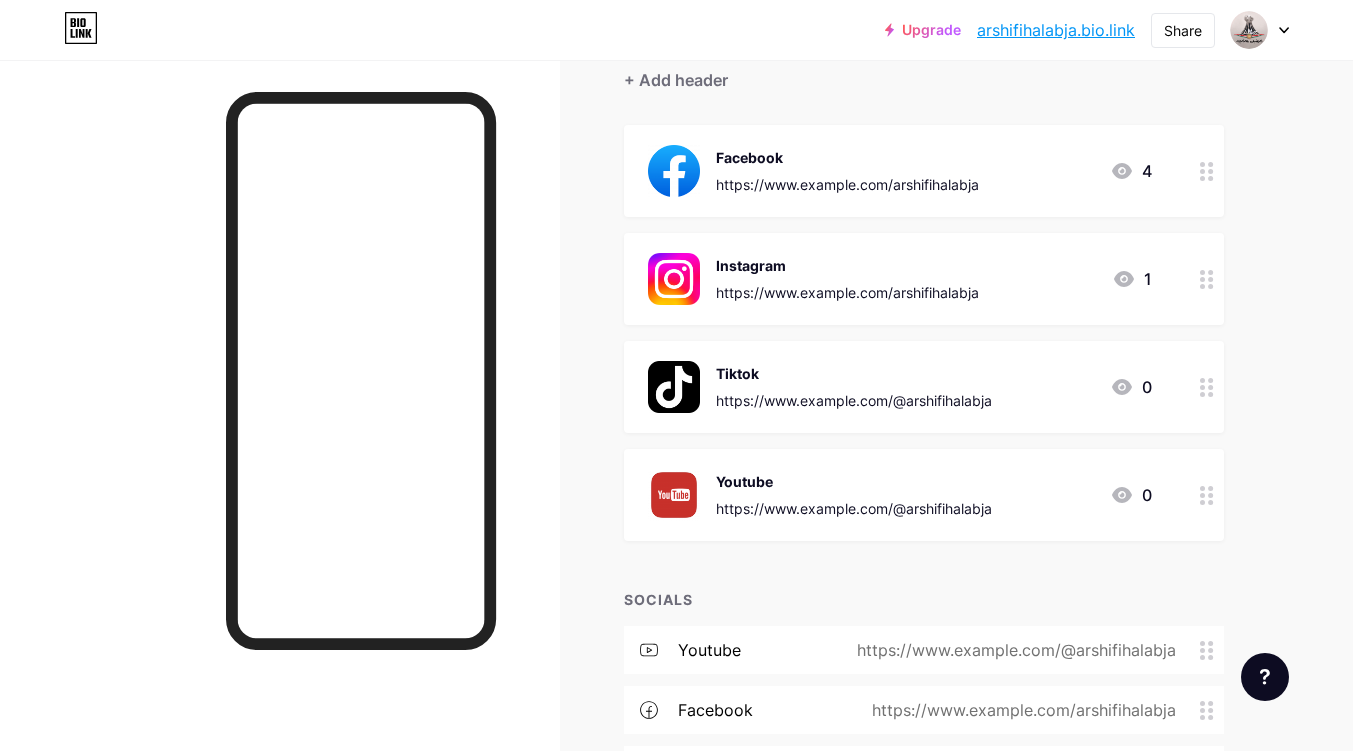scroll, scrollTop: 0, scrollLeft: 0, axis: both 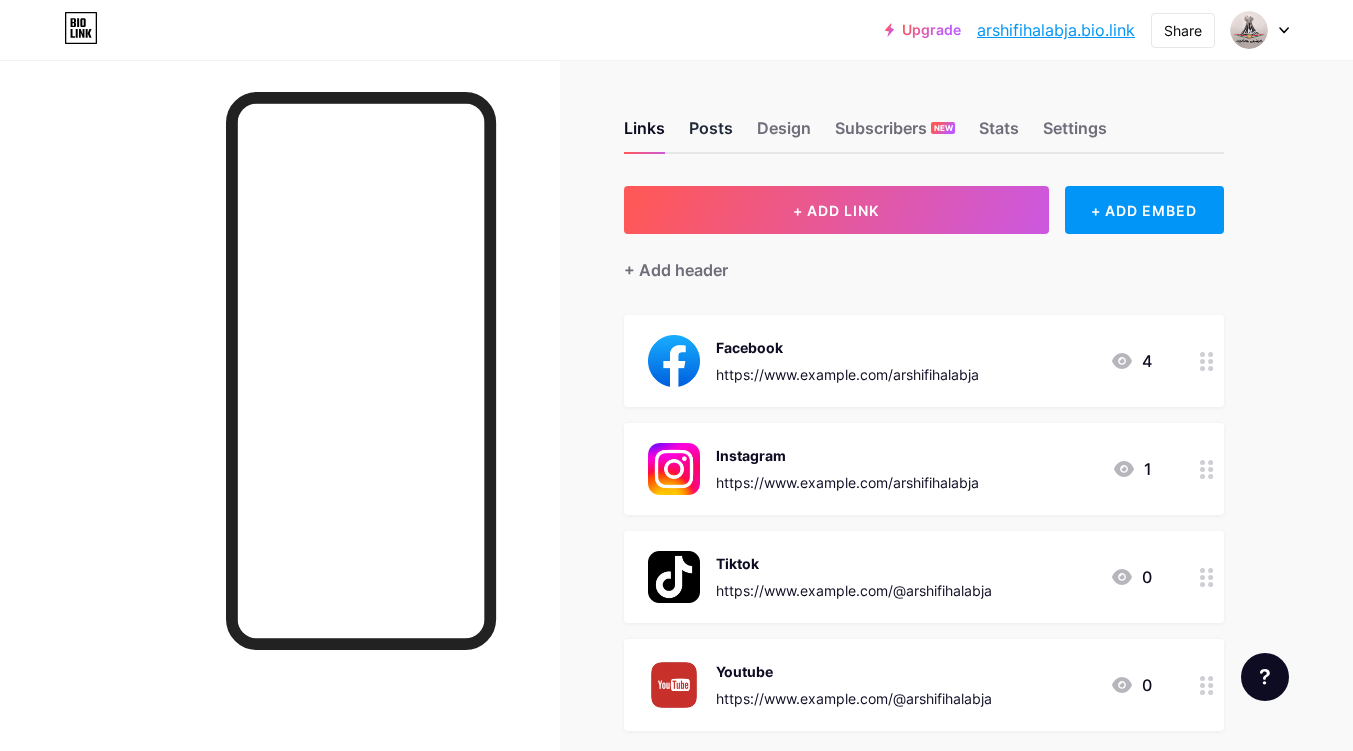 click on "Posts" at bounding box center (711, 134) 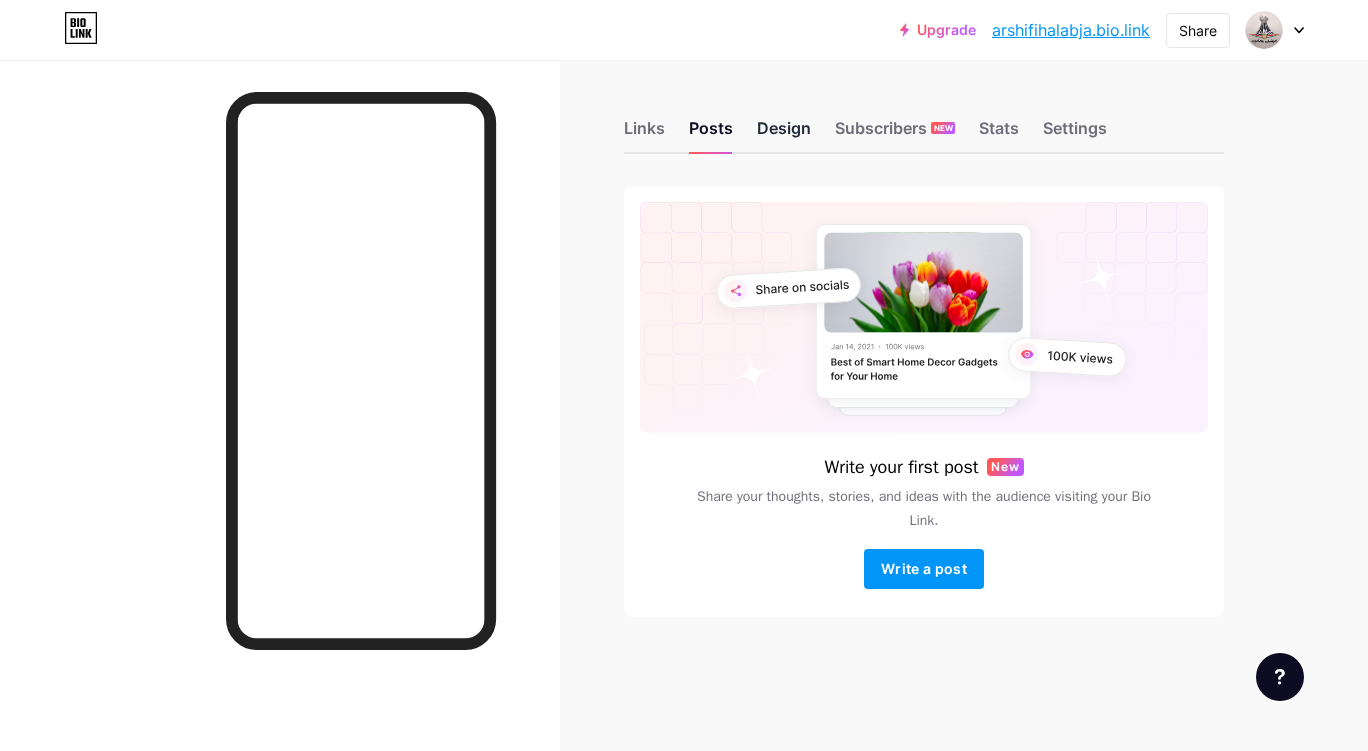 click on "Design" at bounding box center [784, 134] 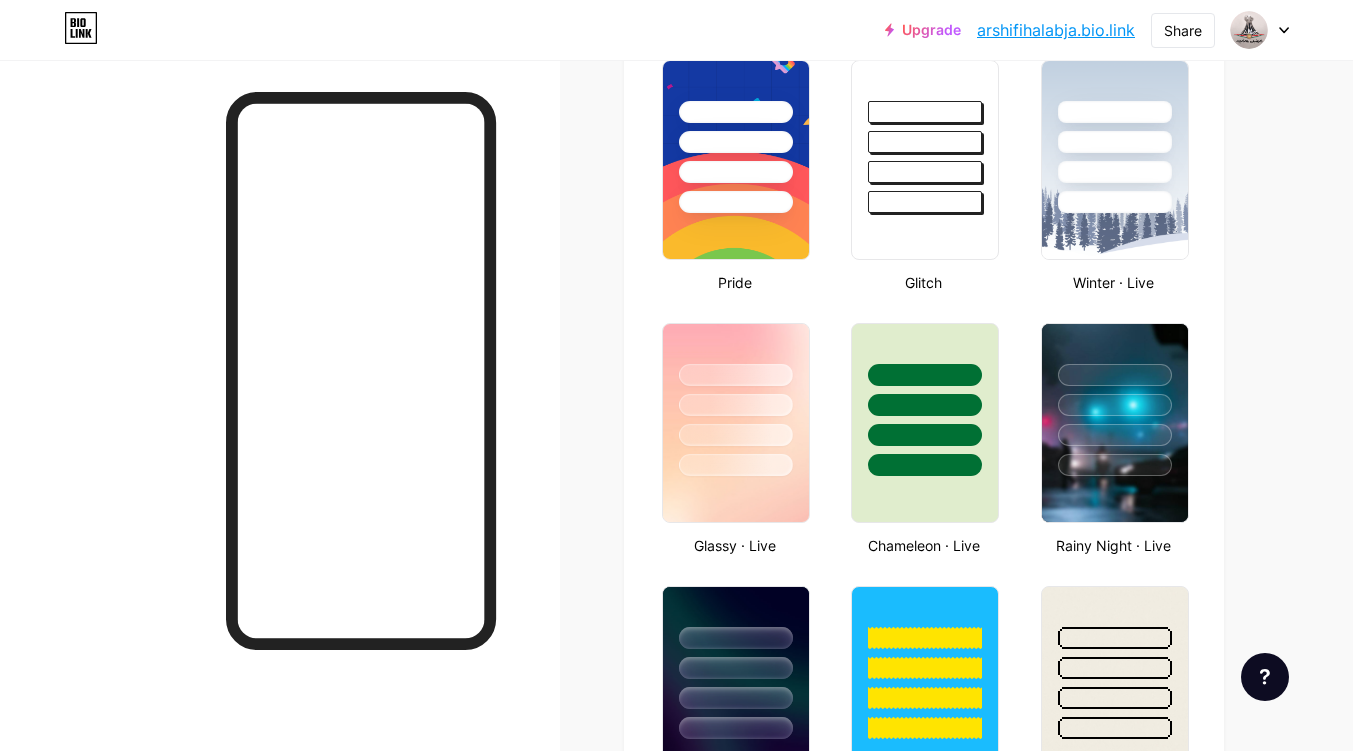 scroll, scrollTop: 0, scrollLeft: 0, axis: both 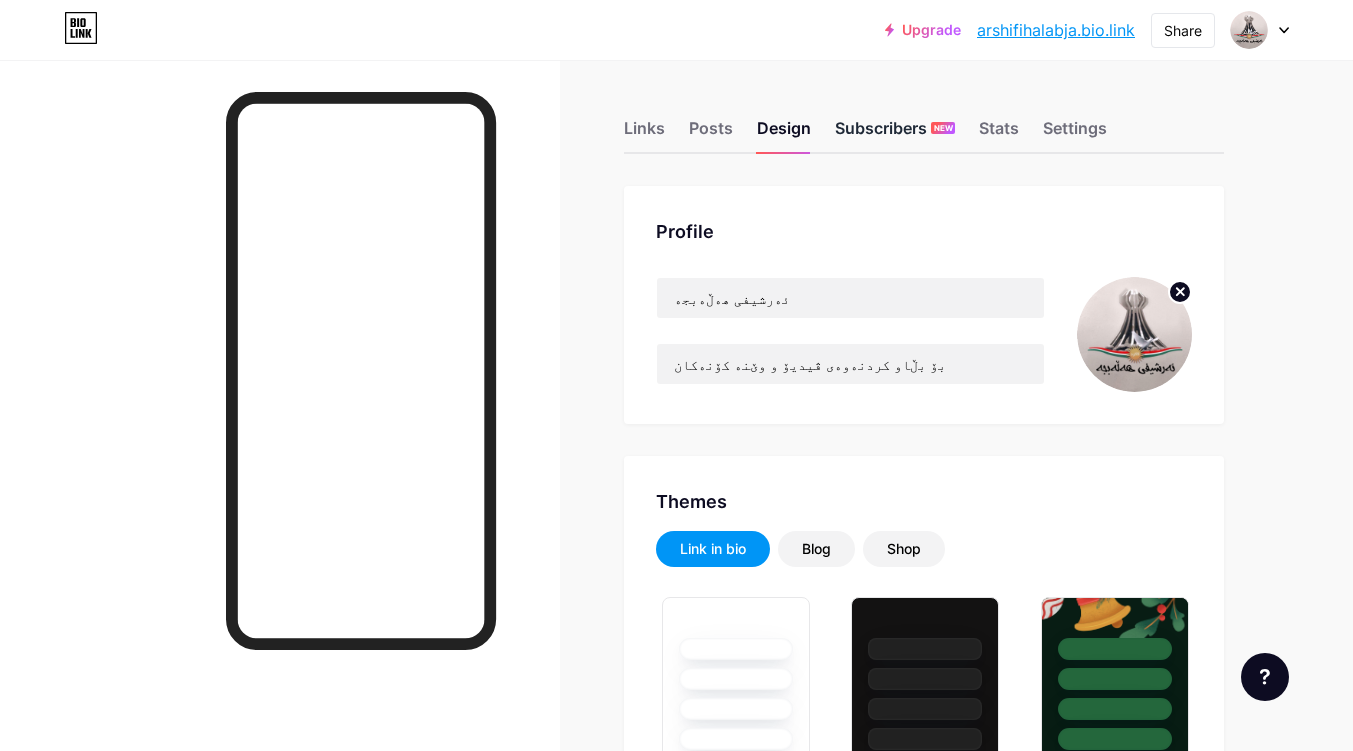 click on "Subscribers
NEW" at bounding box center (895, 134) 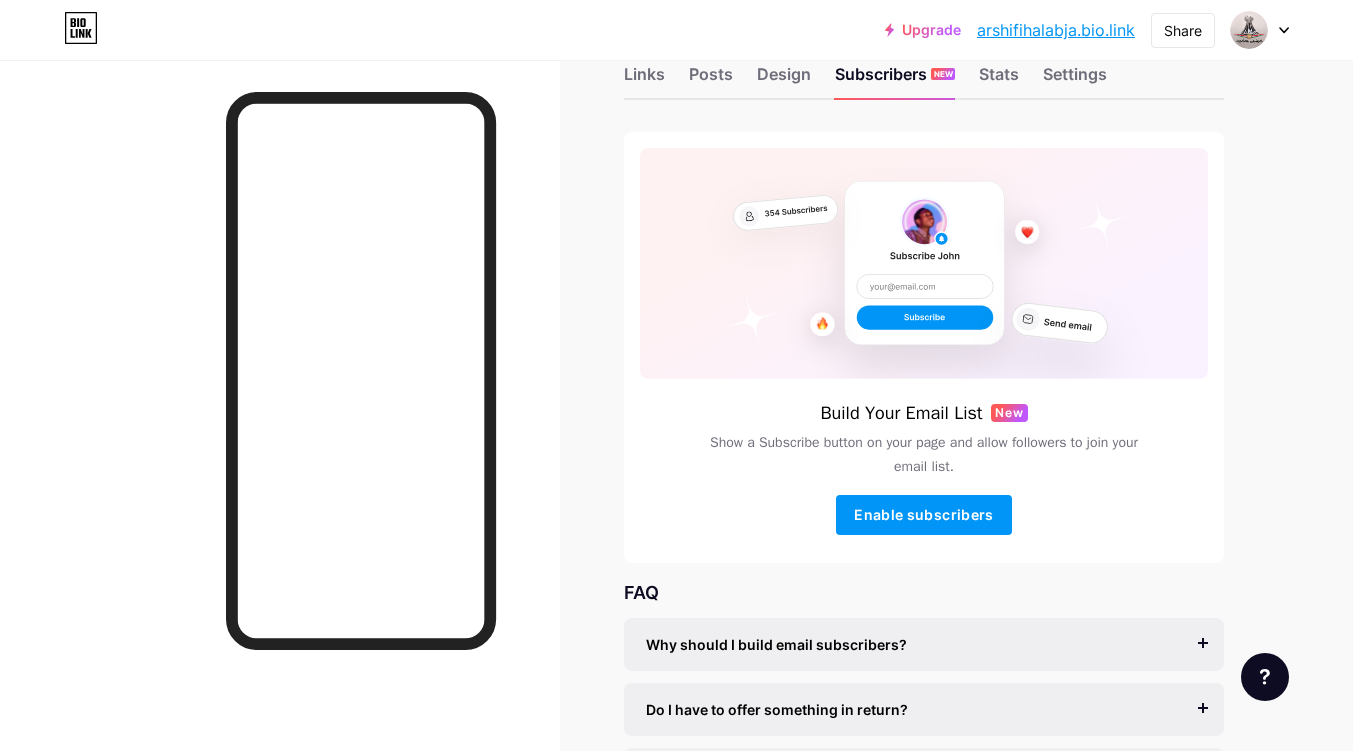scroll, scrollTop: 0, scrollLeft: 0, axis: both 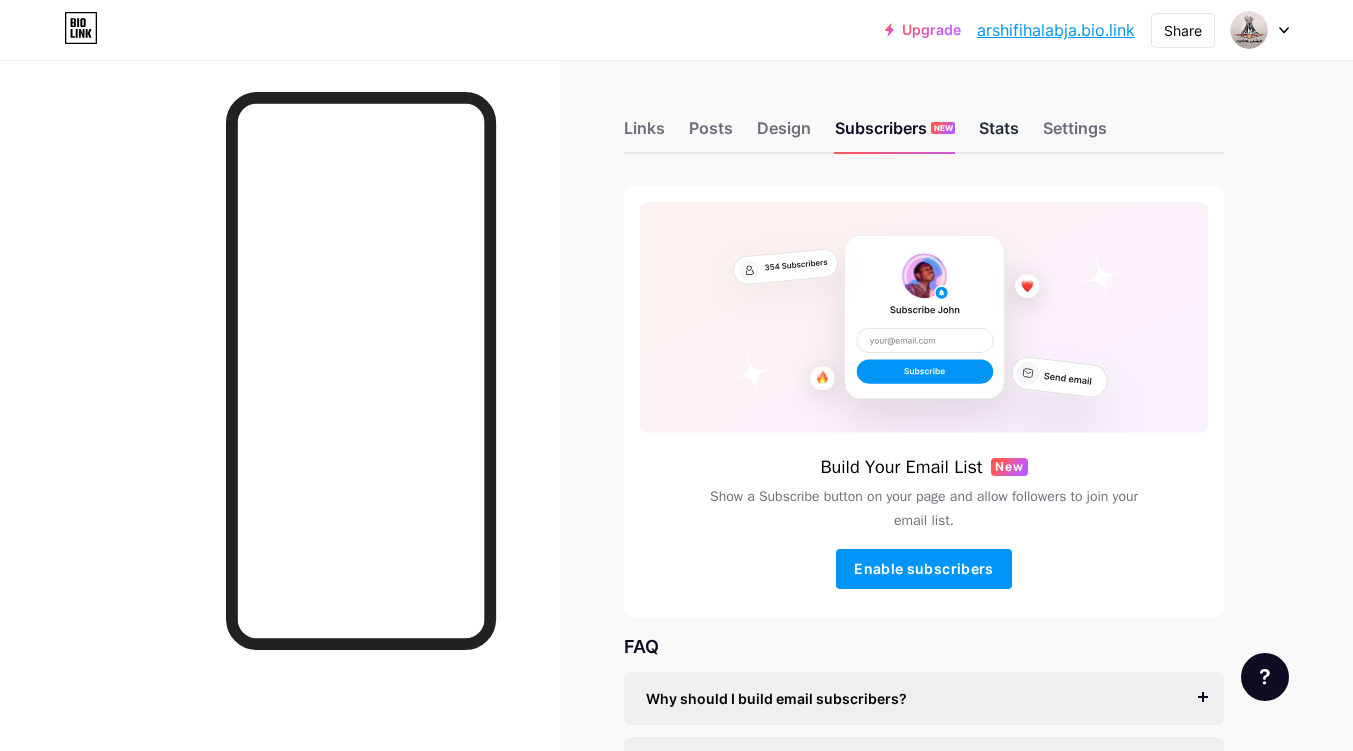 click on "Stats" at bounding box center (999, 134) 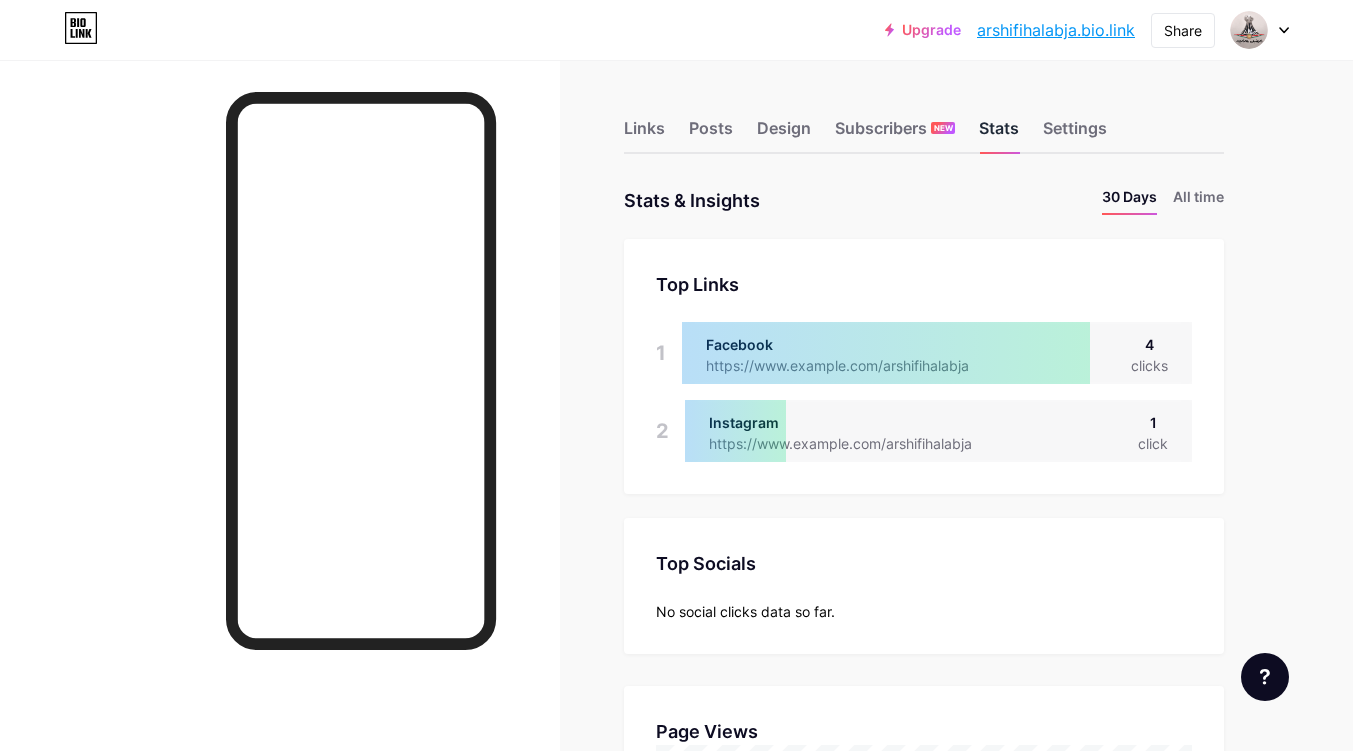 scroll, scrollTop: 999249, scrollLeft: 998647, axis: both 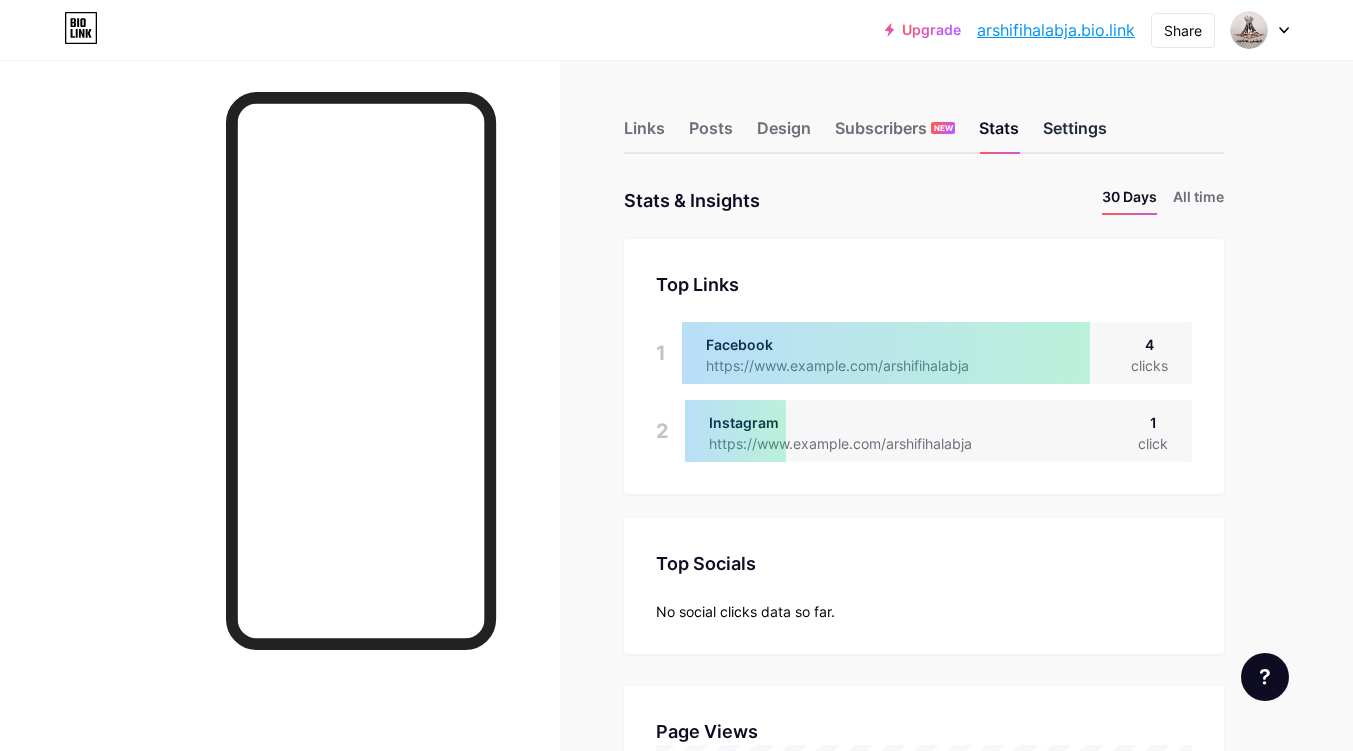 click on "Settings" at bounding box center [1075, 134] 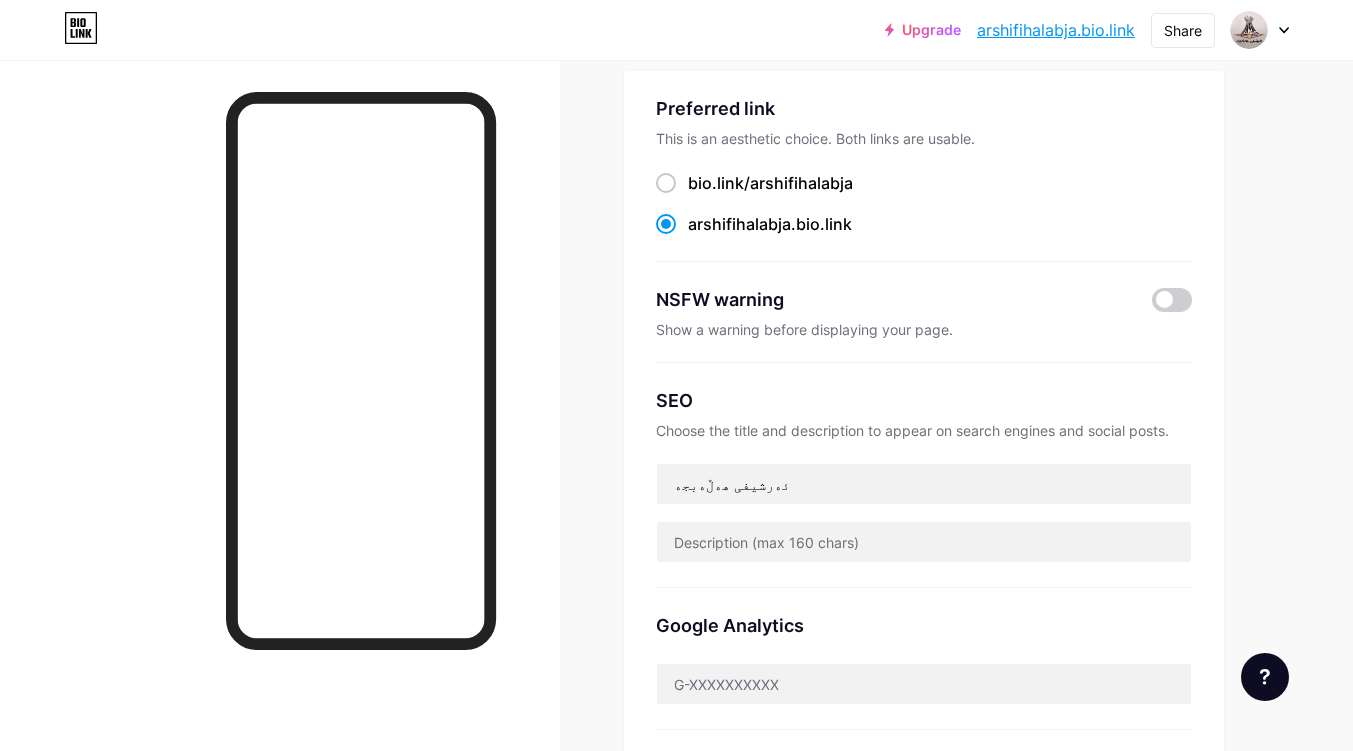 scroll, scrollTop: 0, scrollLeft: 0, axis: both 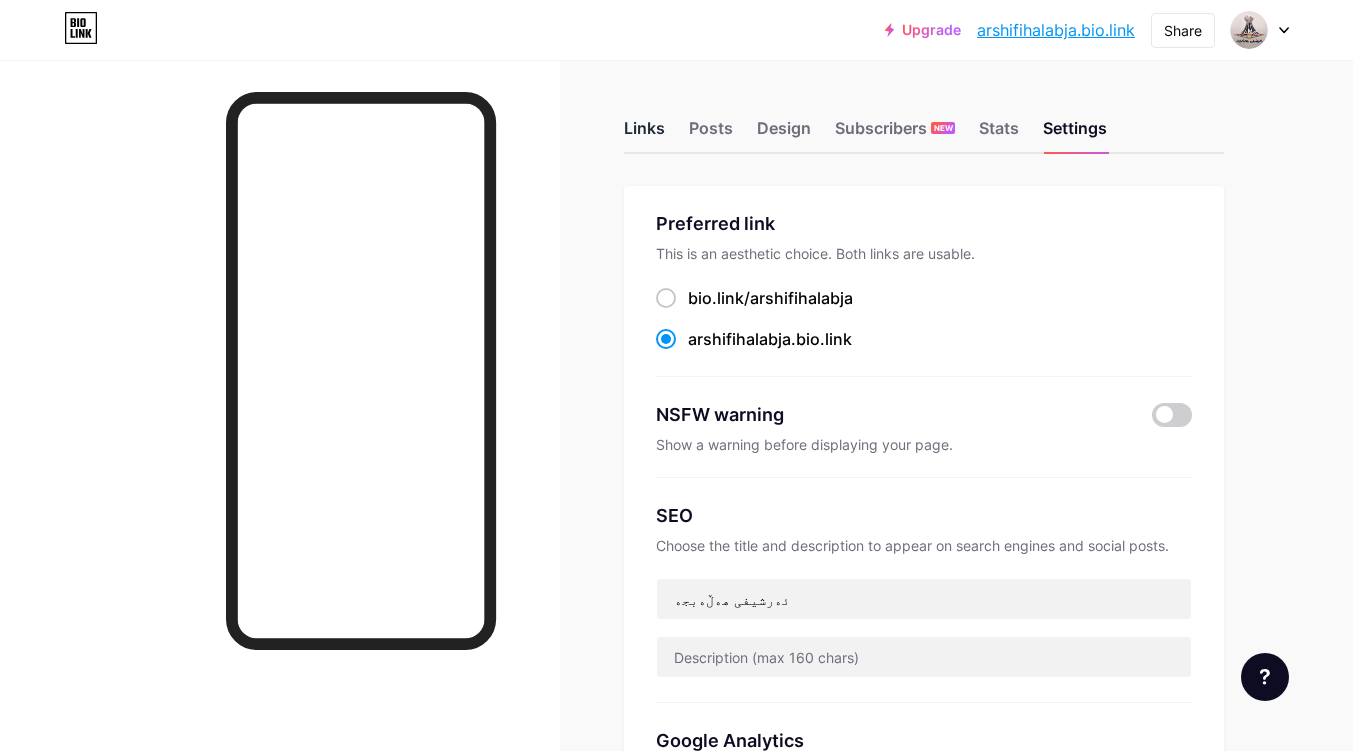 click on "Links" at bounding box center (644, 134) 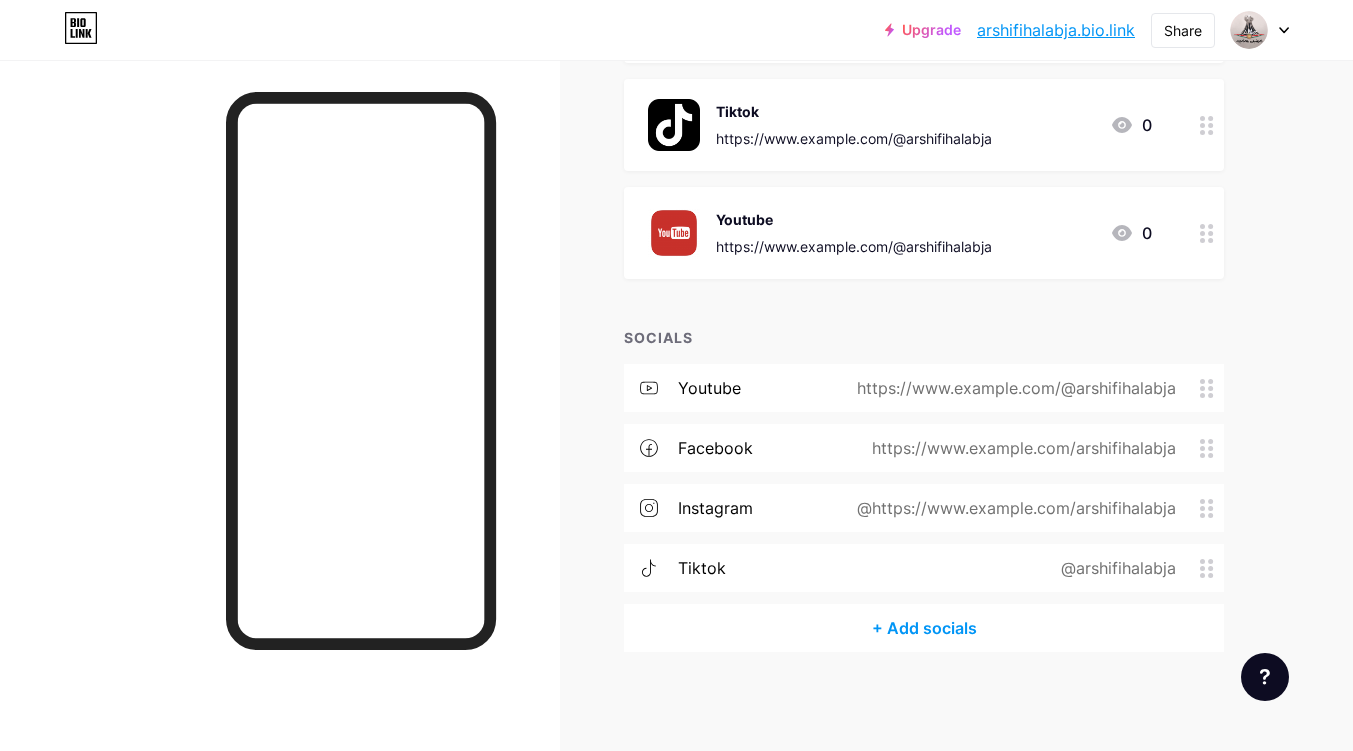scroll, scrollTop: 0, scrollLeft: 0, axis: both 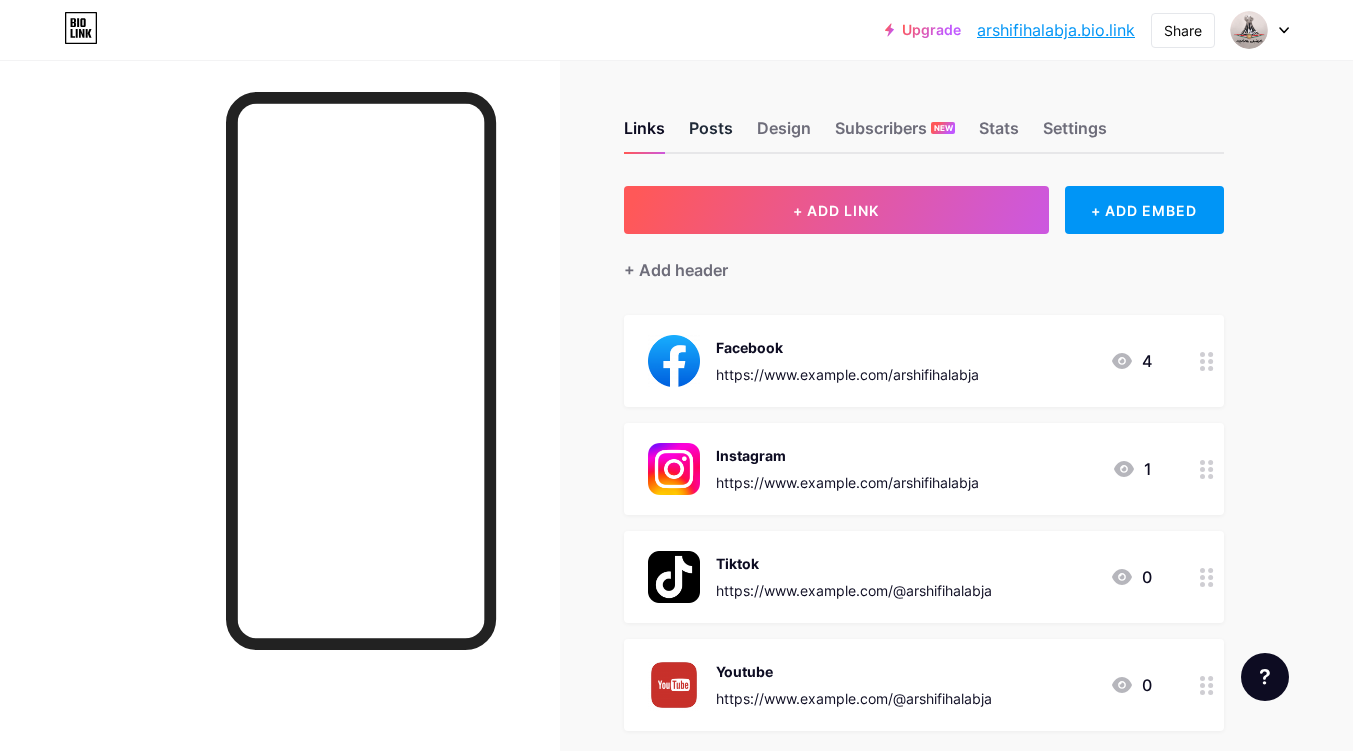 click on "Posts" at bounding box center [711, 134] 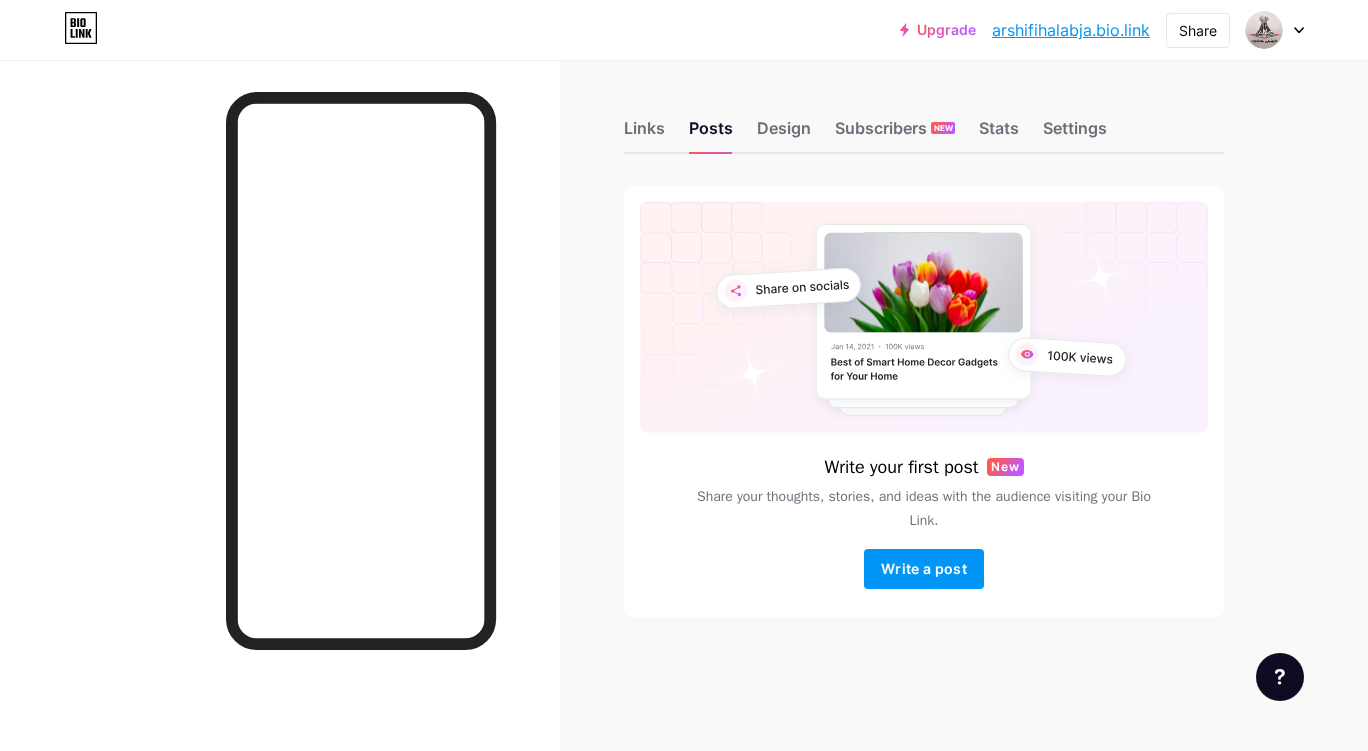click on "Links
Posts
Design
Subscribers
NEW
Stats
Settings" at bounding box center (924, 119) 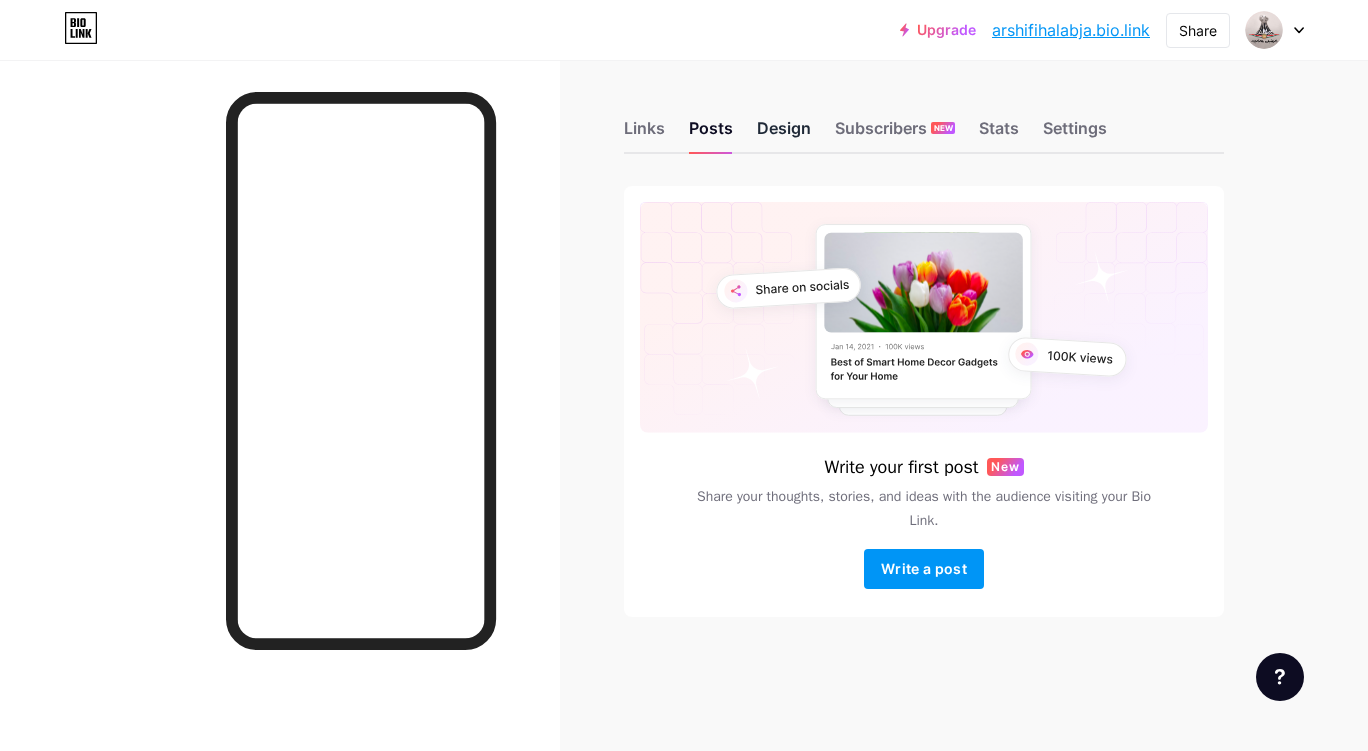 click on "Design" at bounding box center [784, 134] 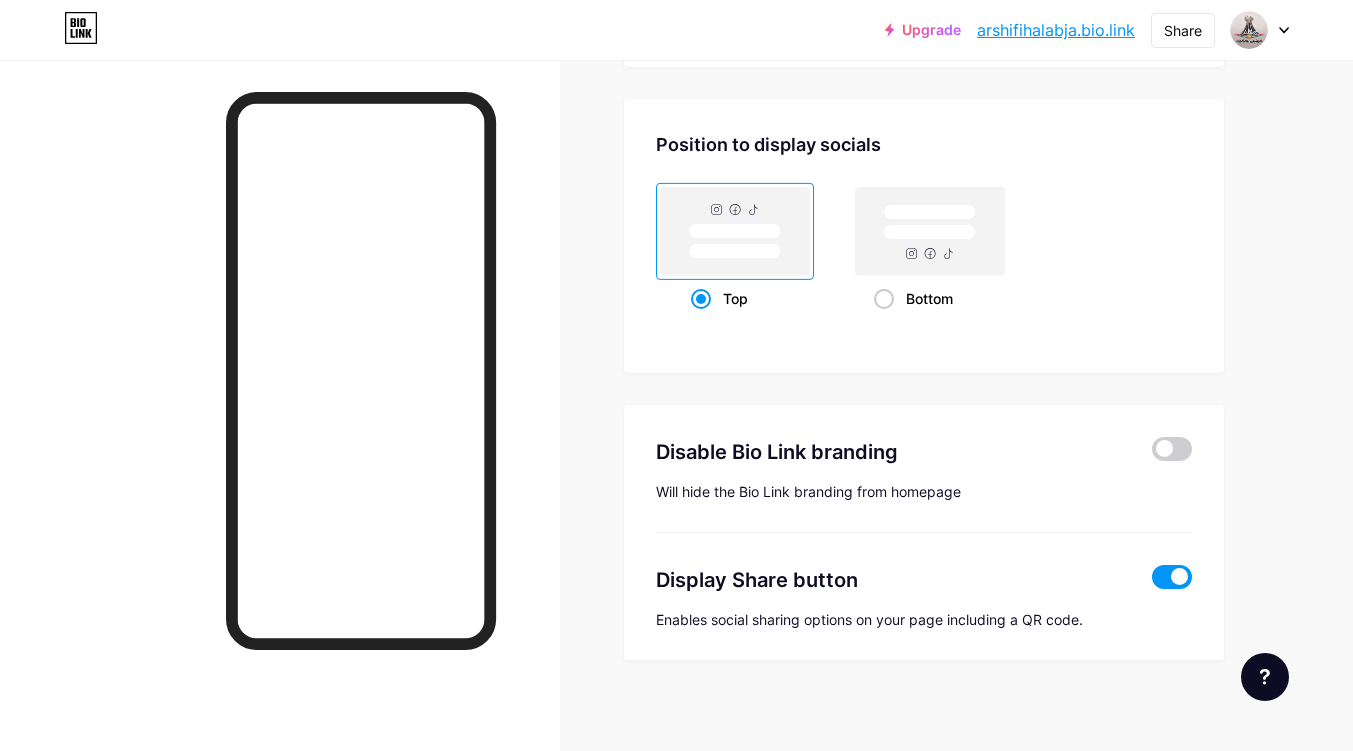 scroll, scrollTop: 2646, scrollLeft: 0, axis: vertical 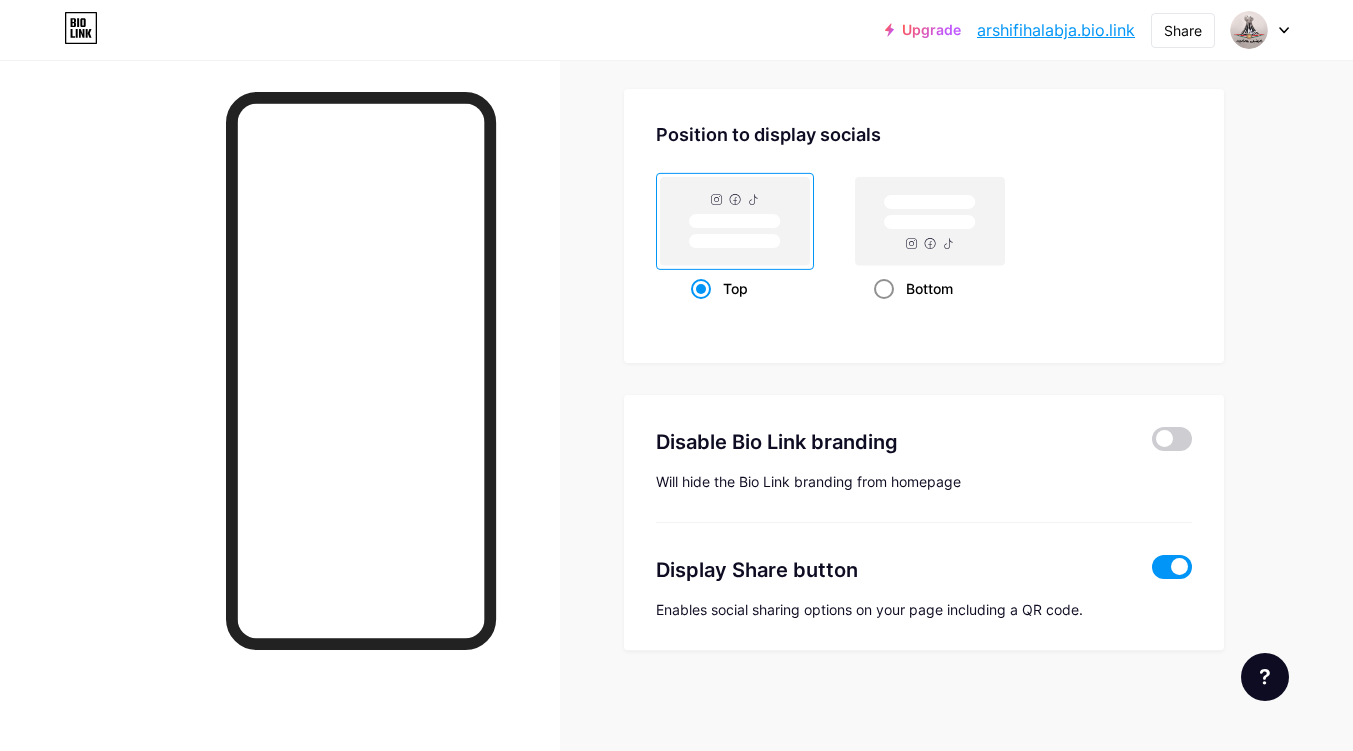 click at bounding box center [884, 289] 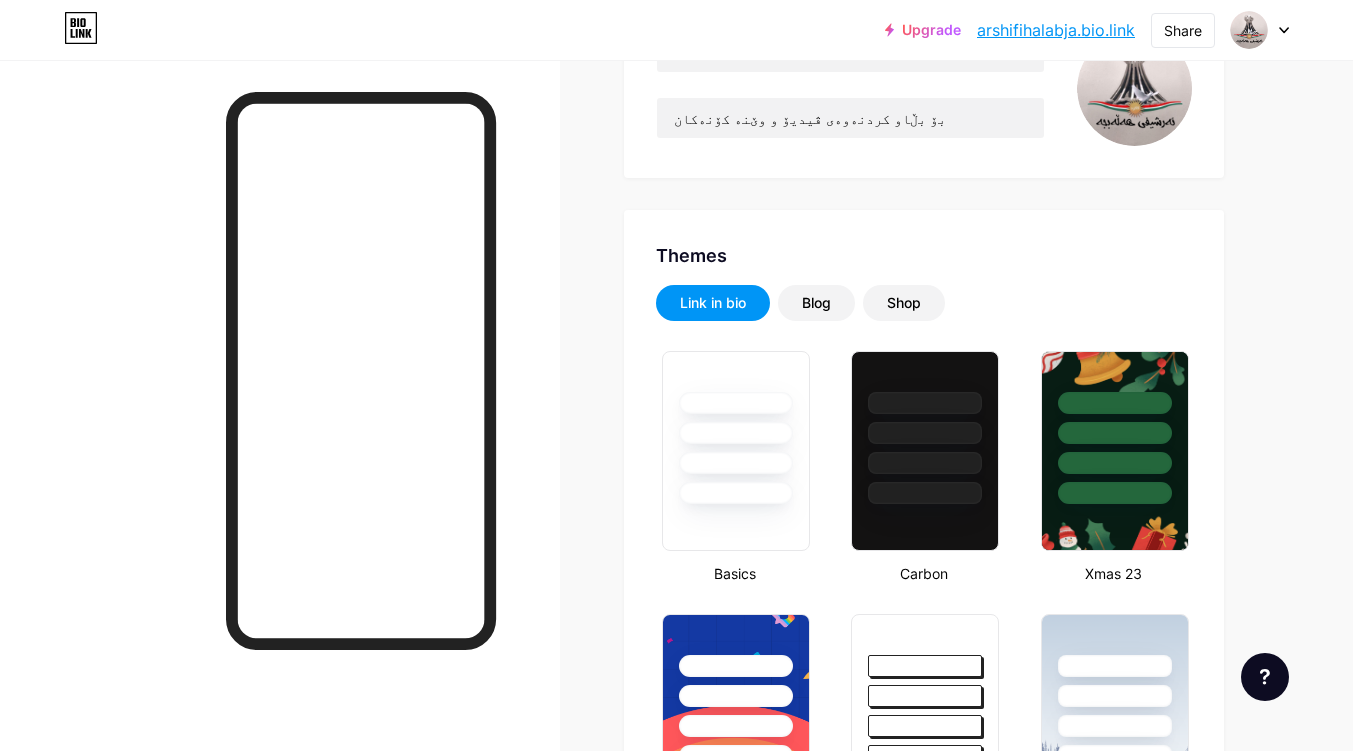 scroll, scrollTop: 0, scrollLeft: 0, axis: both 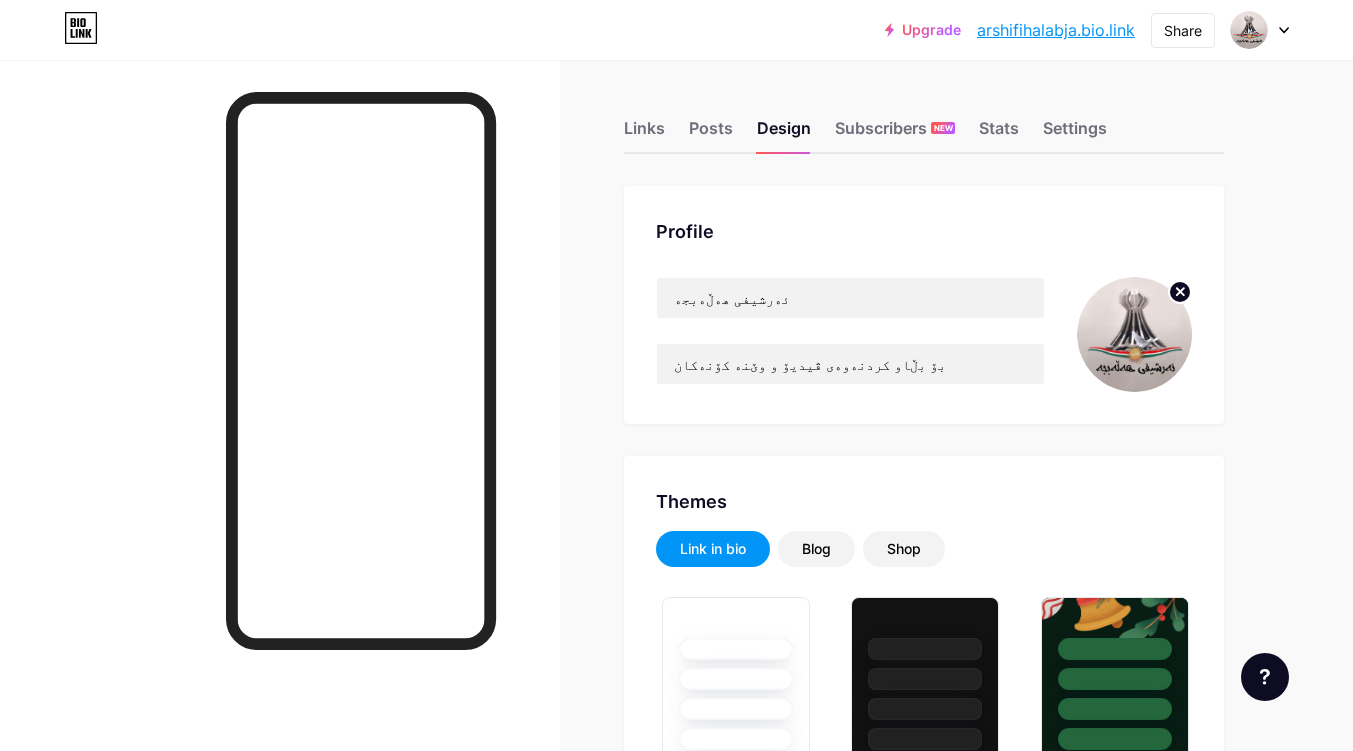 click on "arshifihalabja.bio.link" at bounding box center [1056, 30] 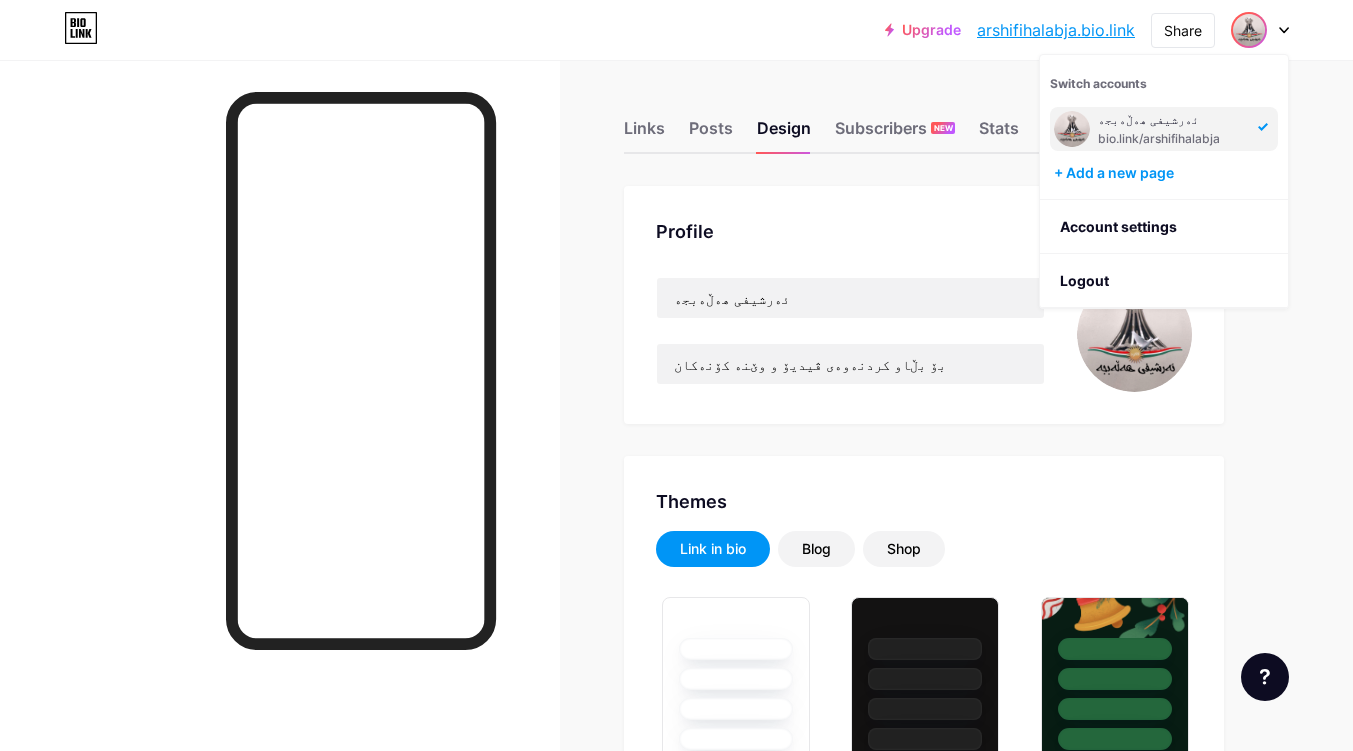click 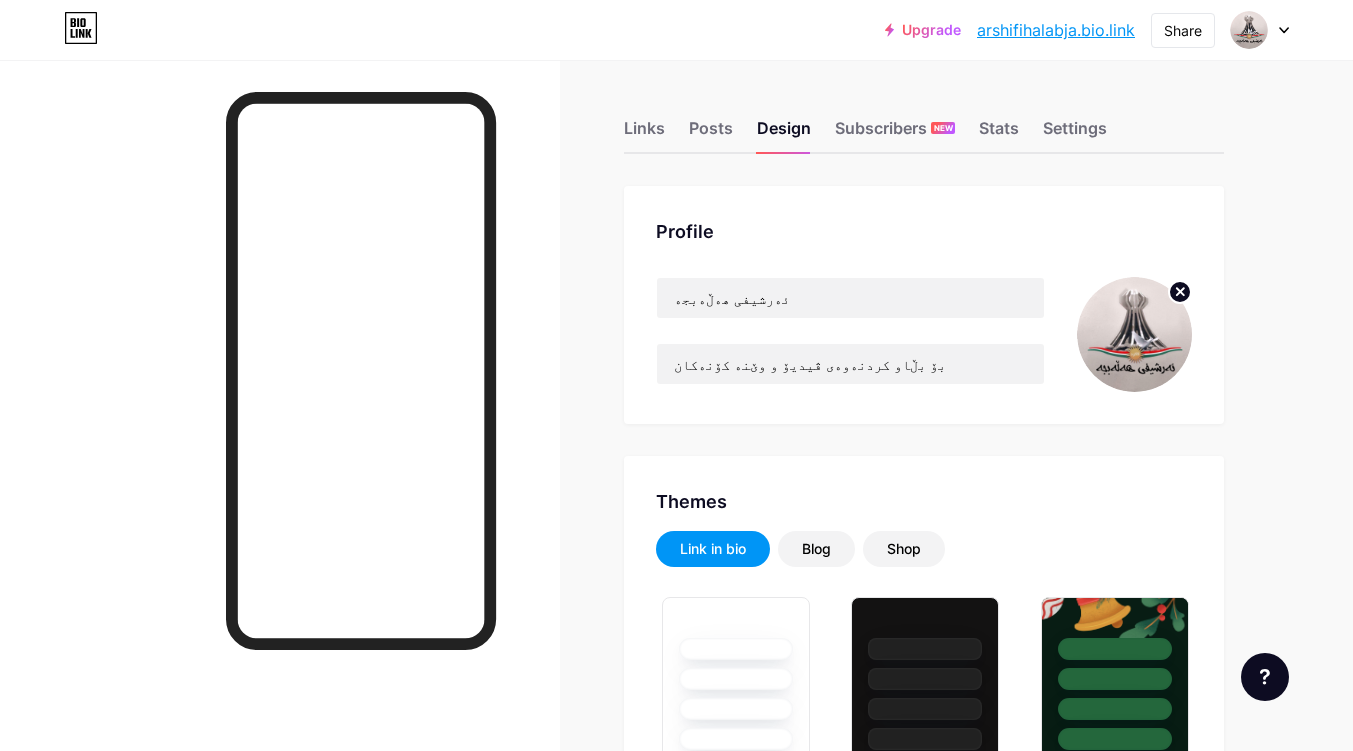 click 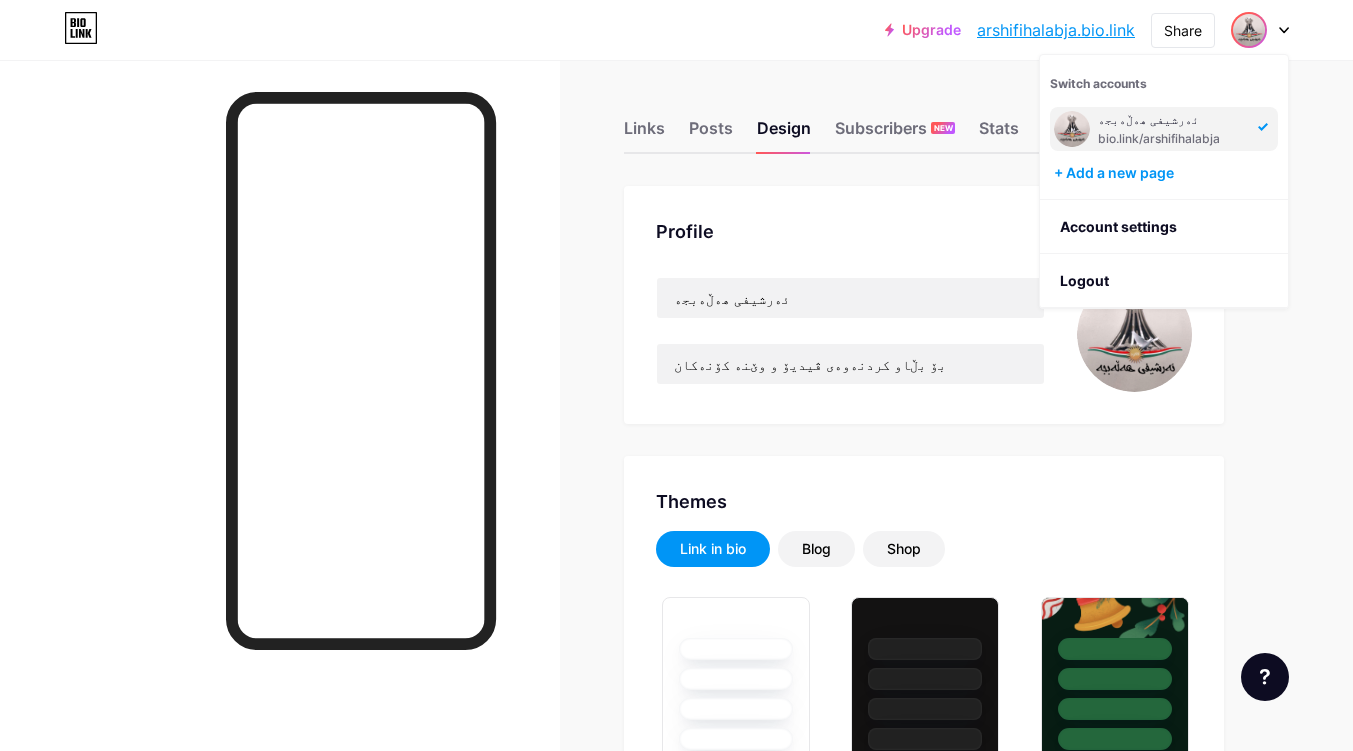 click 